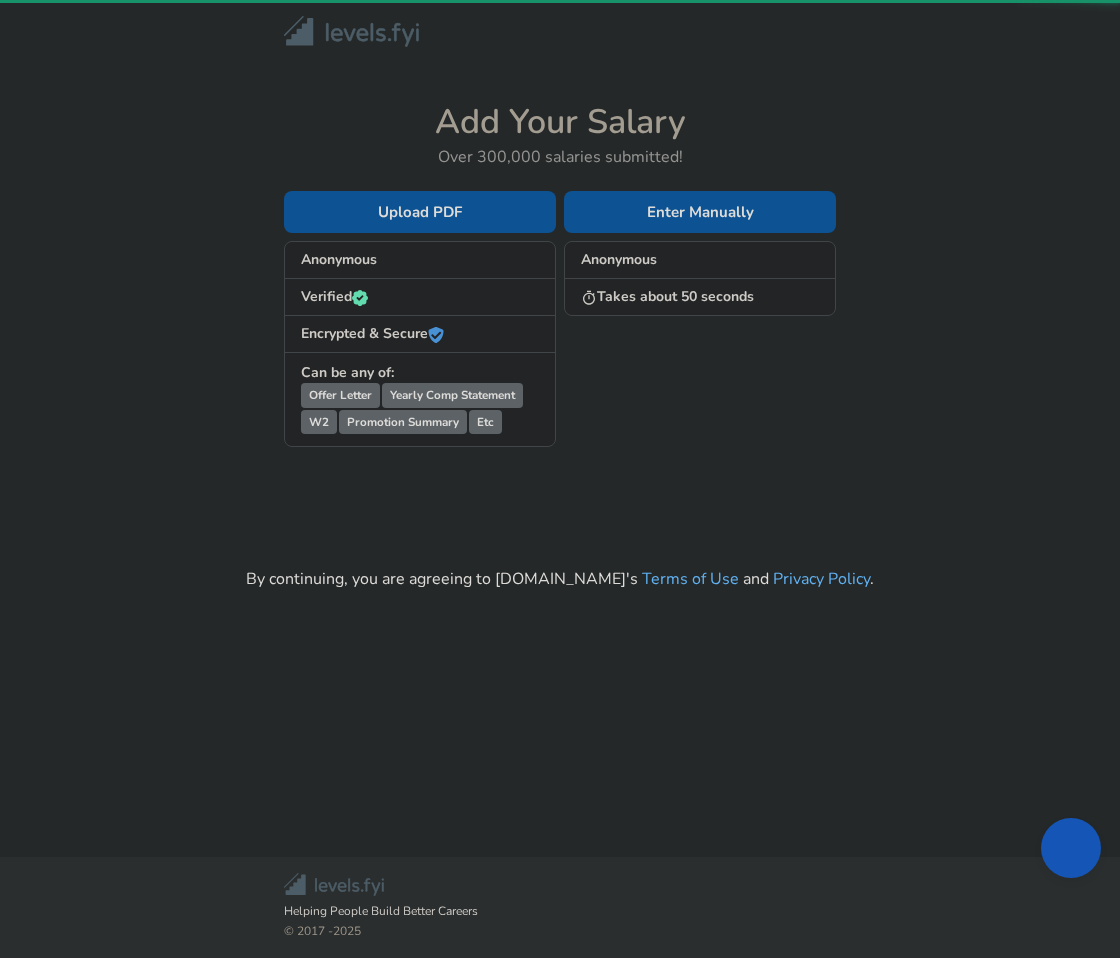scroll, scrollTop: 0, scrollLeft: 0, axis: both 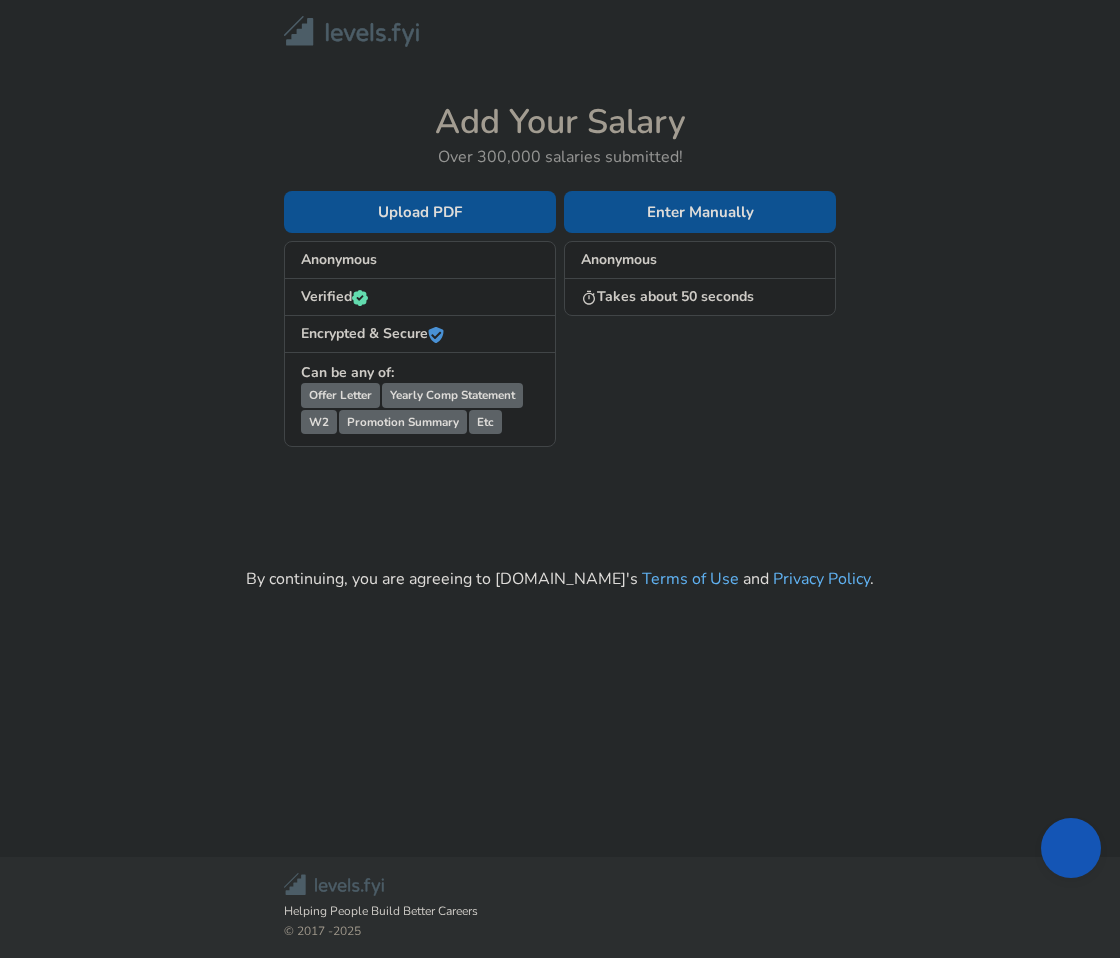 click on "Takes about 50 seconds" at bounding box center [667, 296] 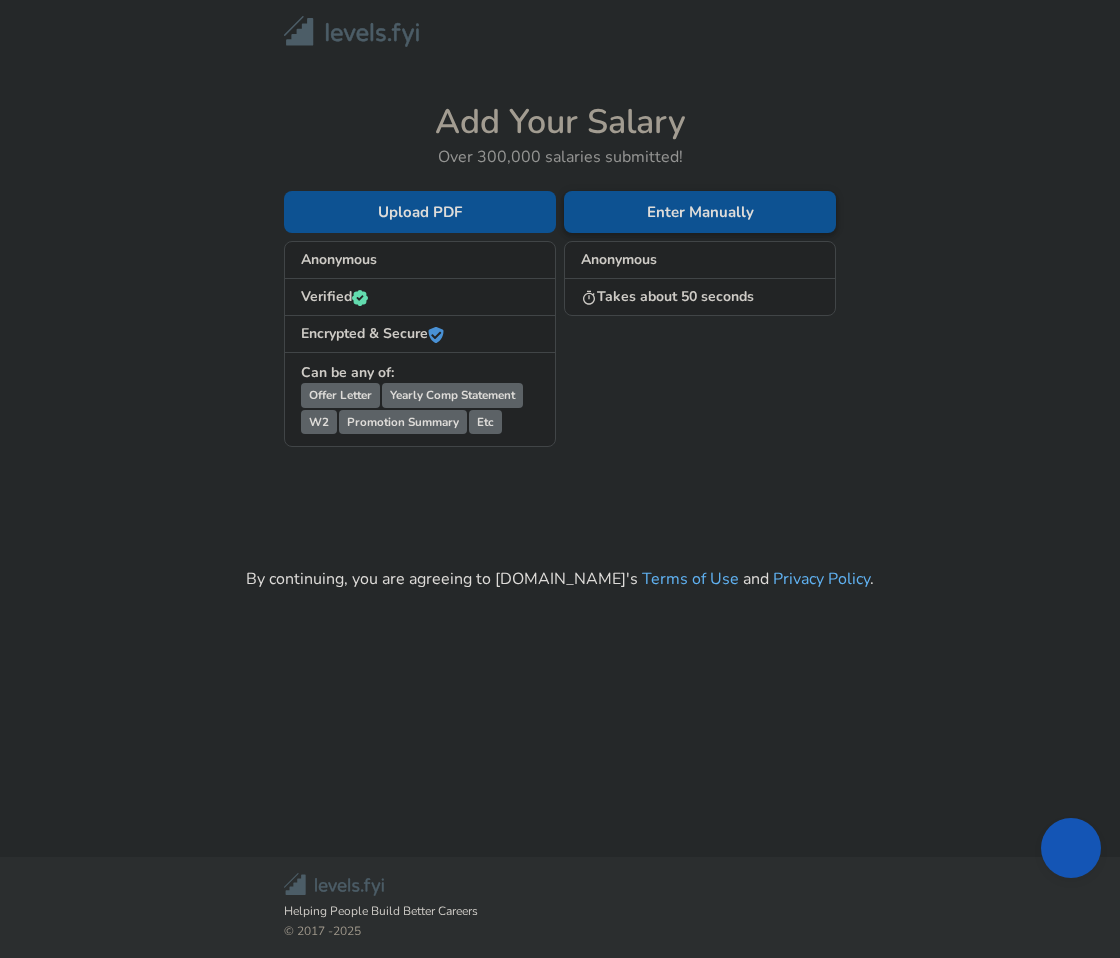 click on "Enter Manually" at bounding box center (700, 212) 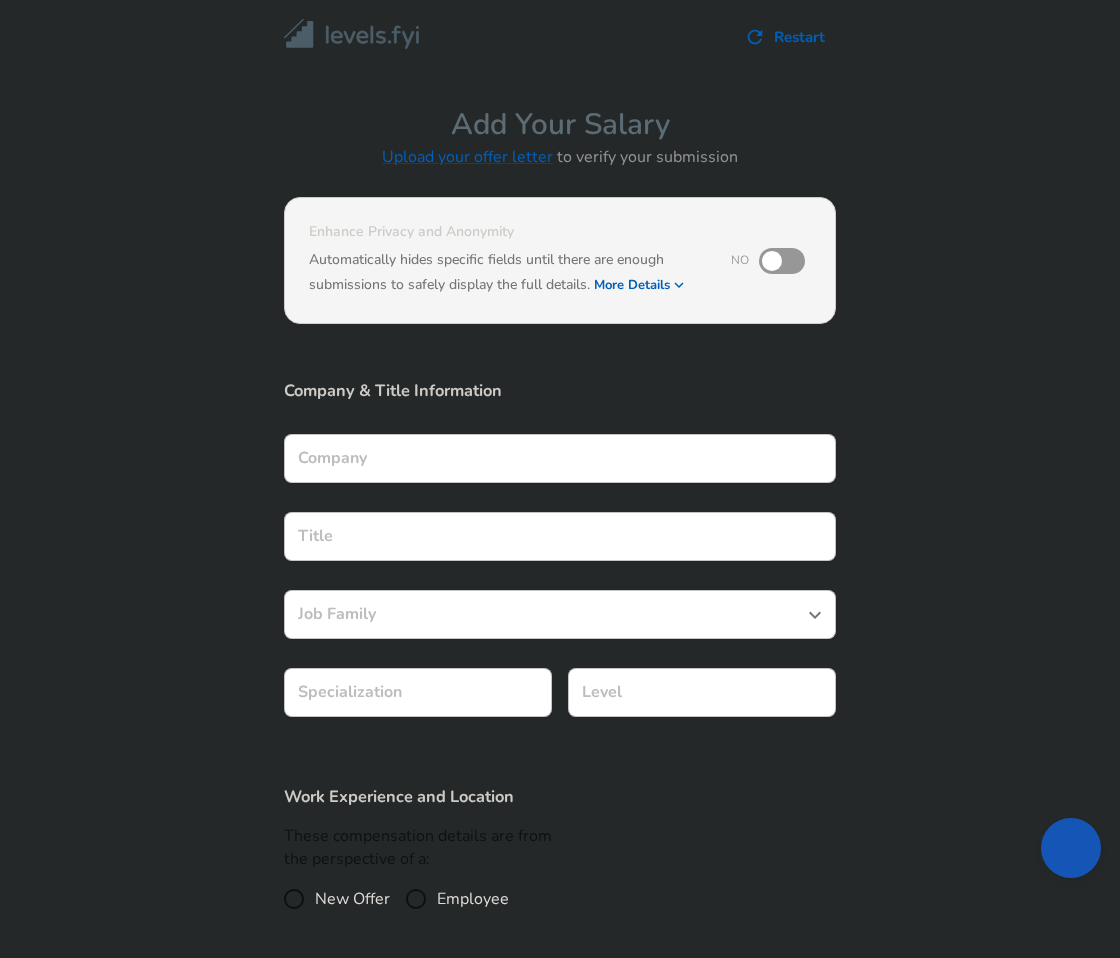 click on "Company" at bounding box center (560, 458) 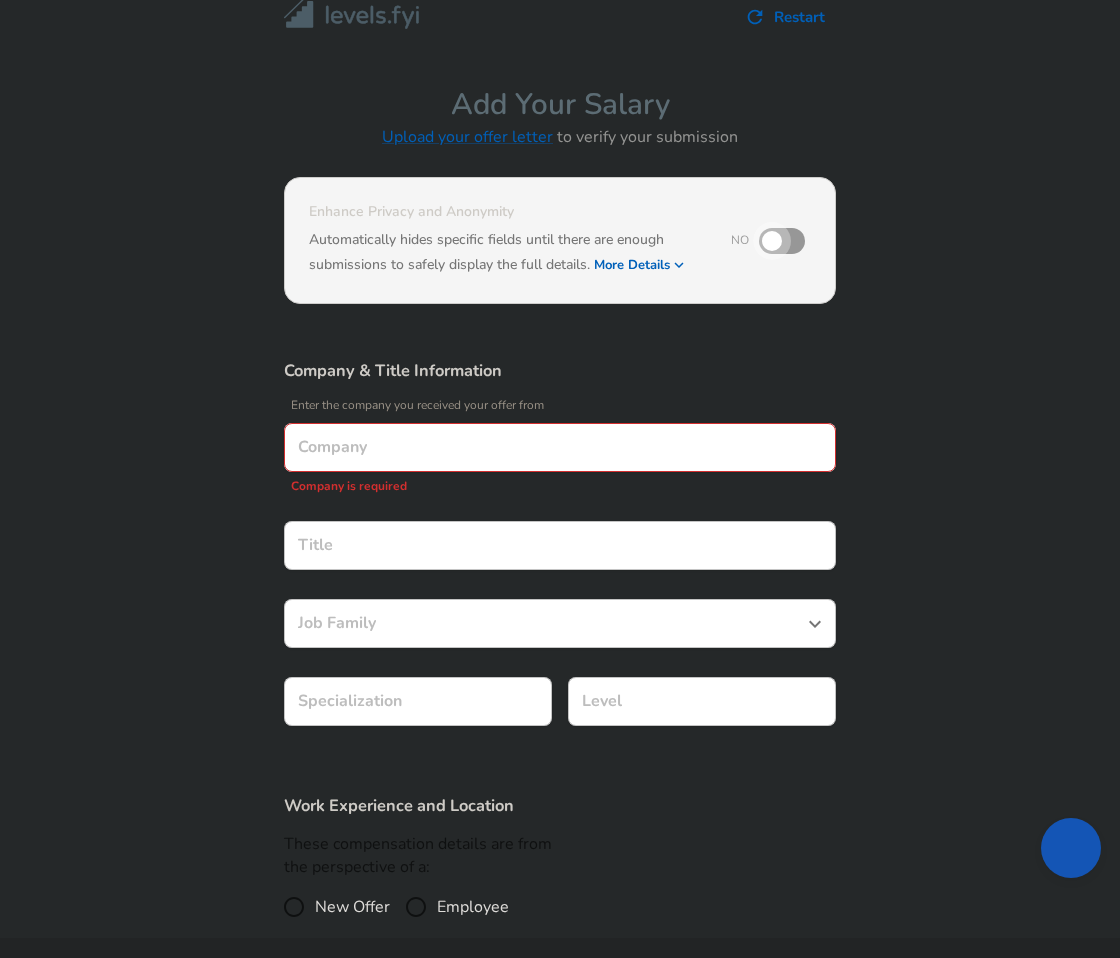 click at bounding box center [772, 241] 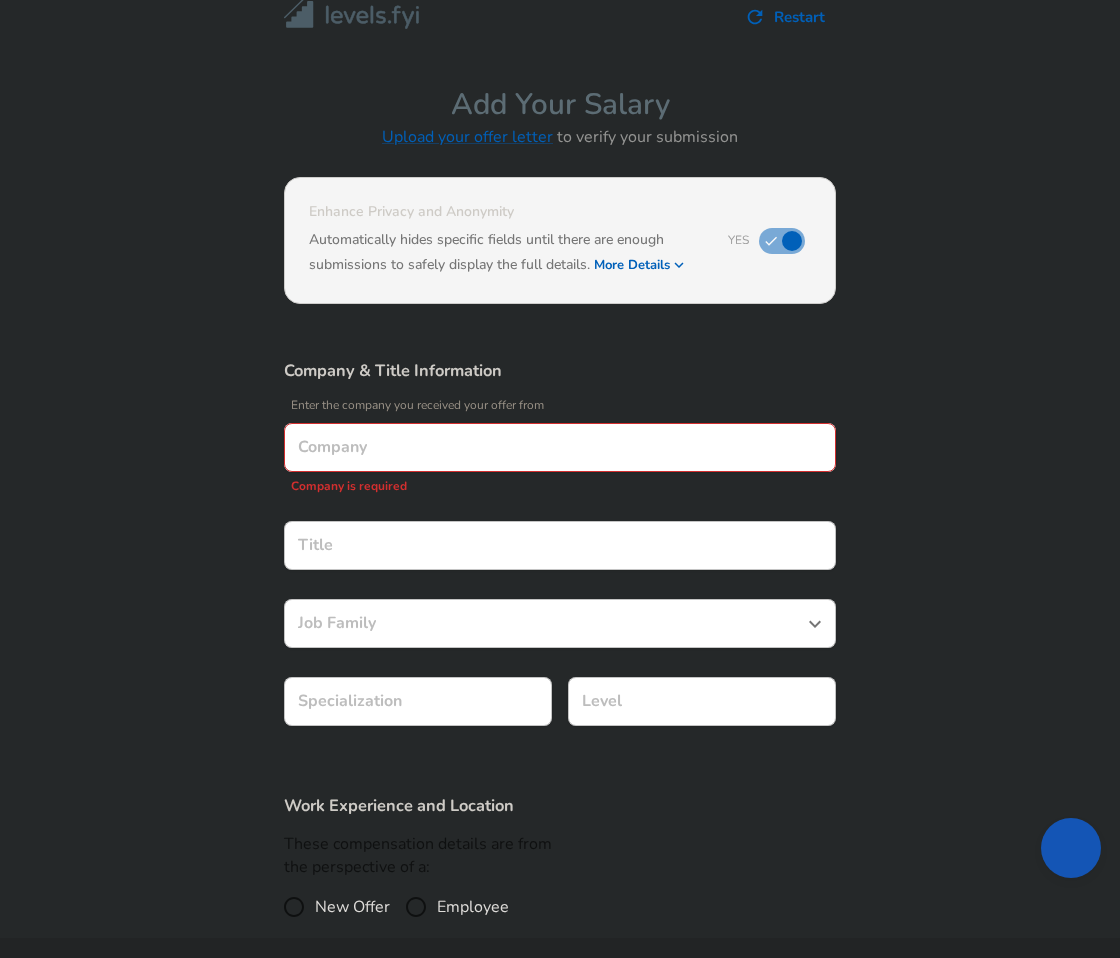 click on "Company Company Company is required" at bounding box center (560, 460) 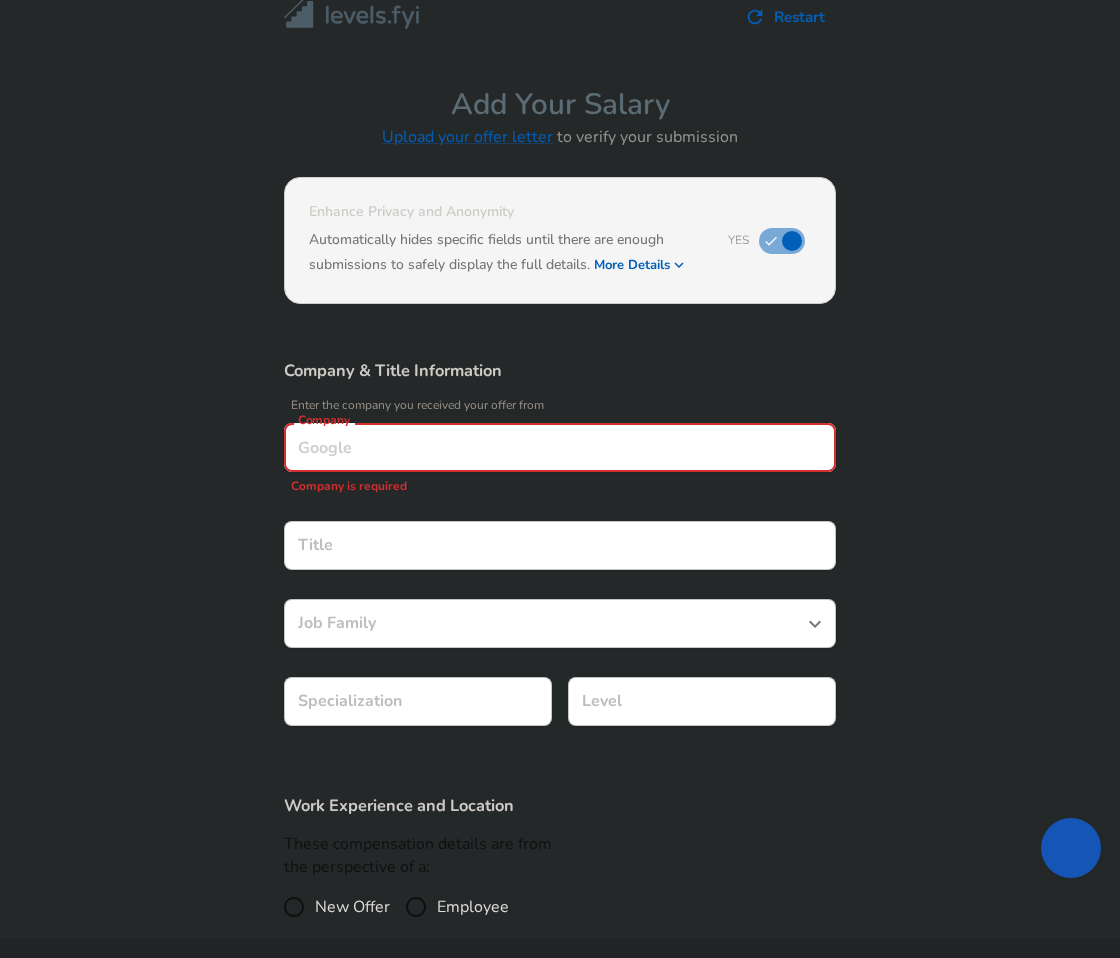 click on "Company" at bounding box center (560, 447) 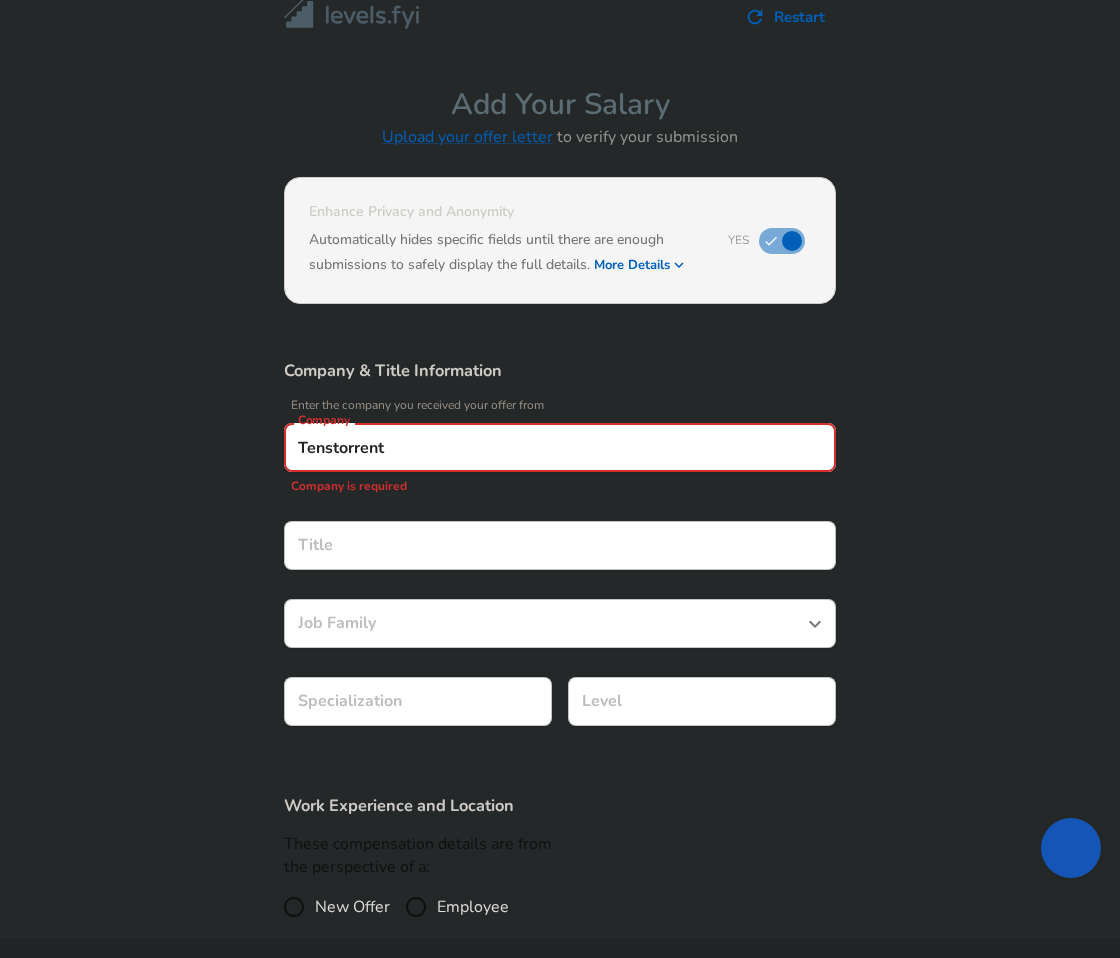 type on "Tenstorrent" 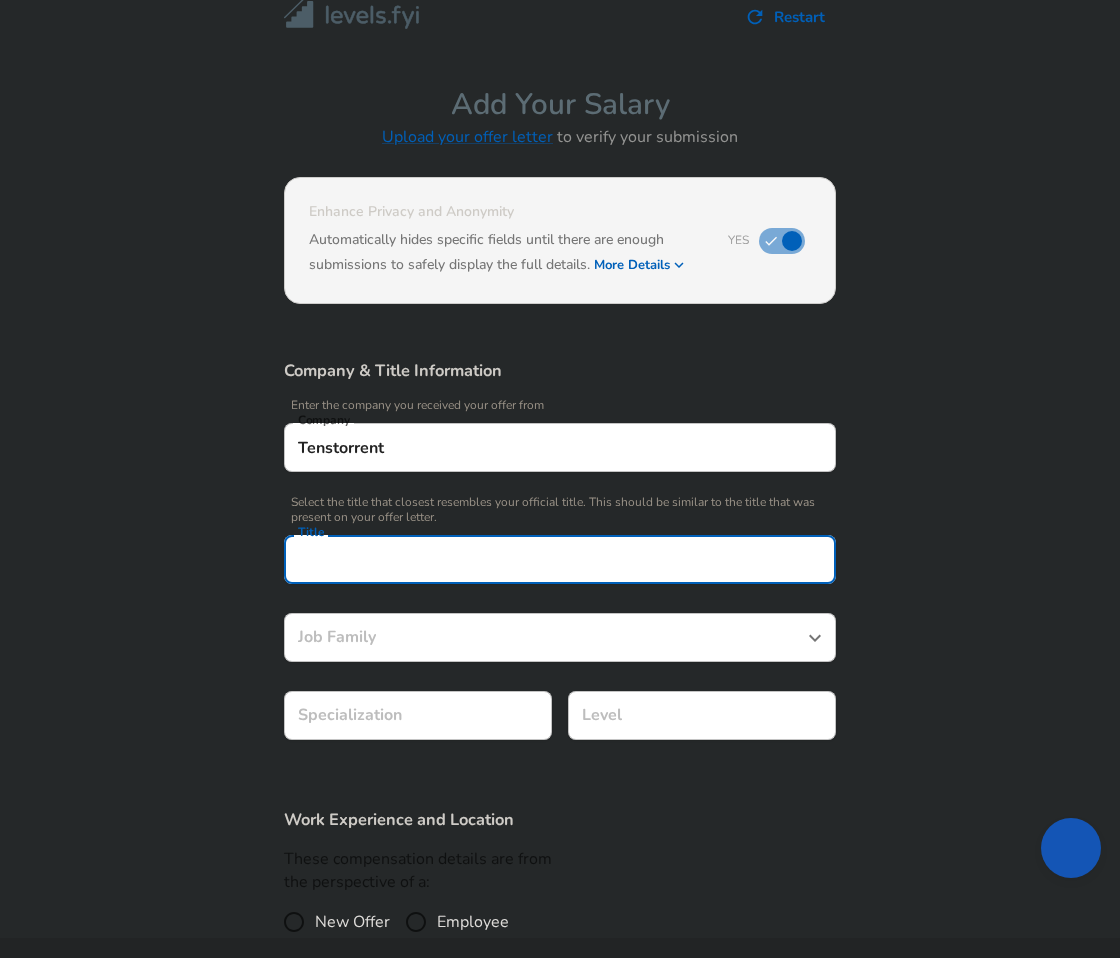 scroll, scrollTop: 60, scrollLeft: 0, axis: vertical 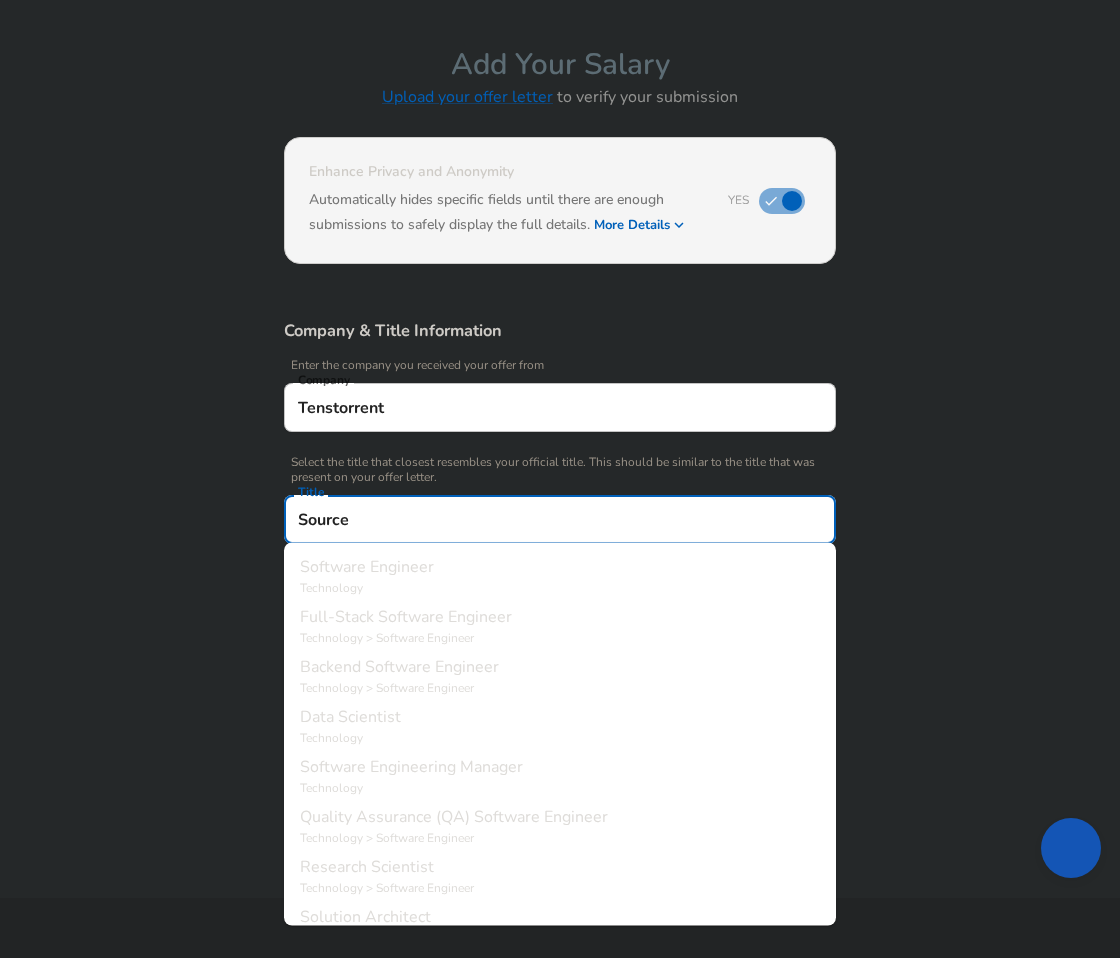 type on "Sourcer" 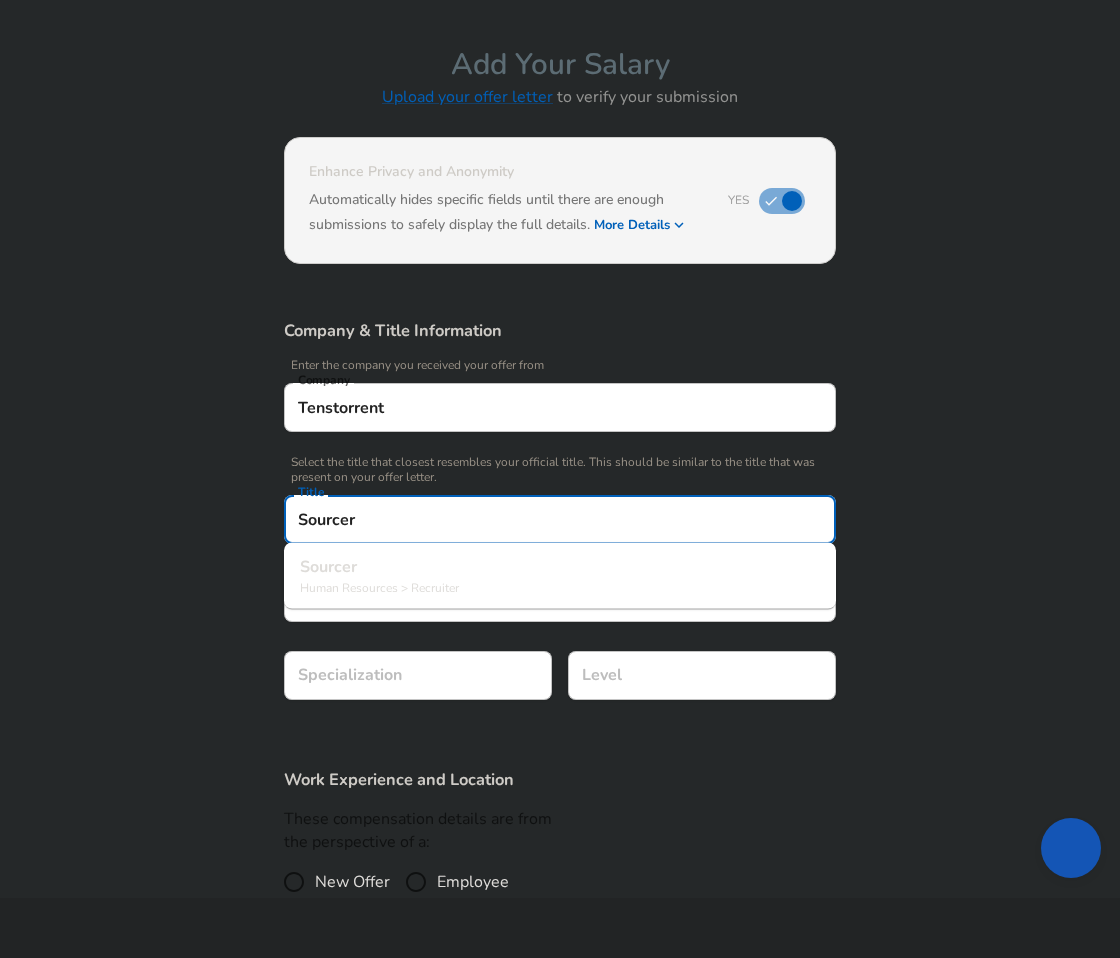 click on "Sourcer" at bounding box center [560, 567] 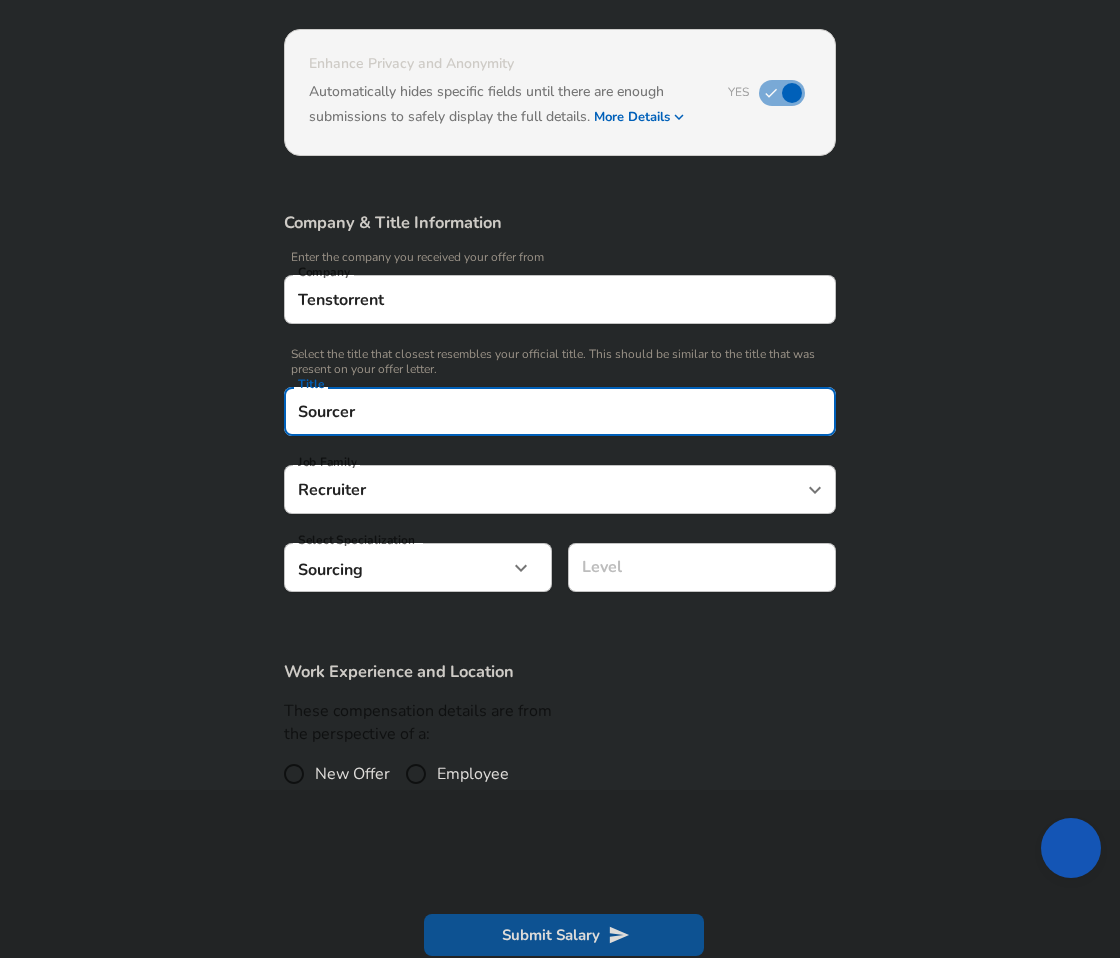 scroll, scrollTop: 266, scrollLeft: 0, axis: vertical 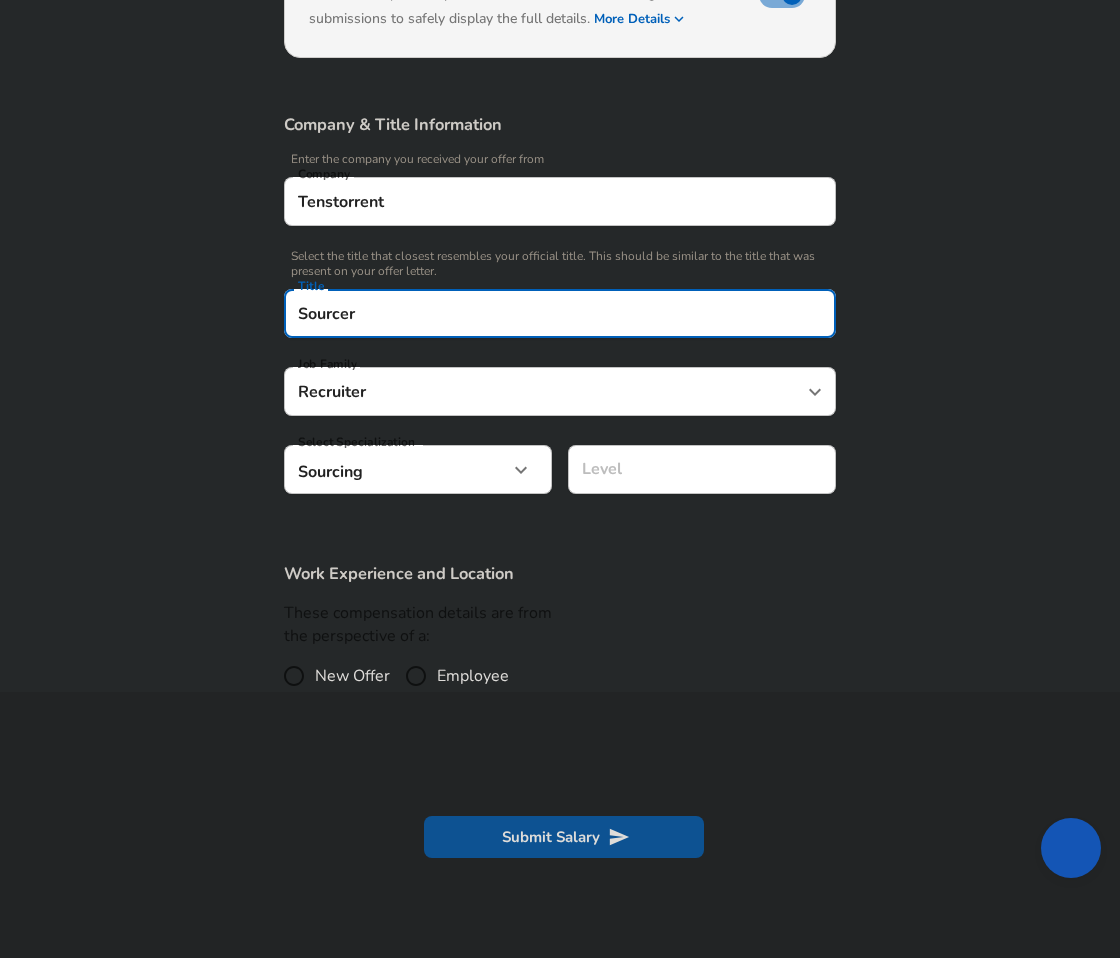type on "Sourcer" 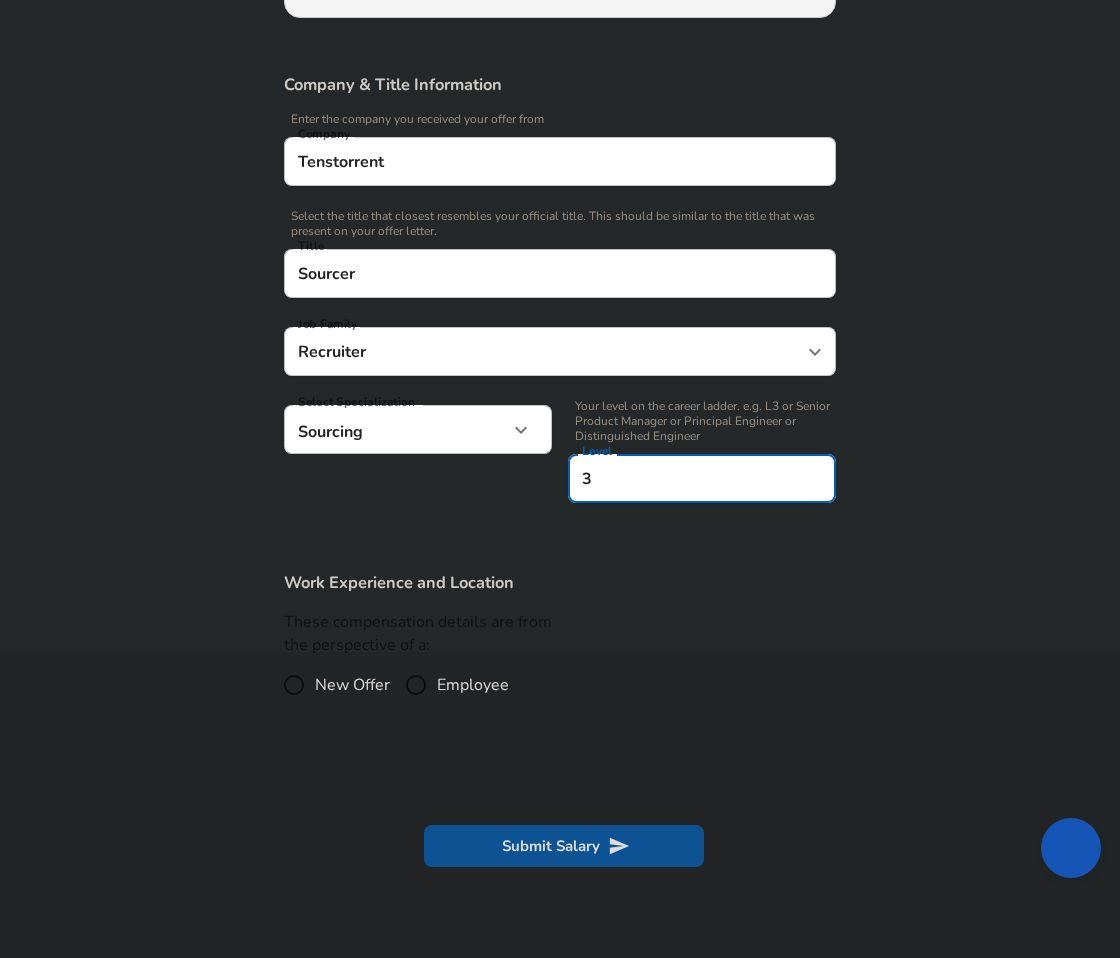 type on "3" 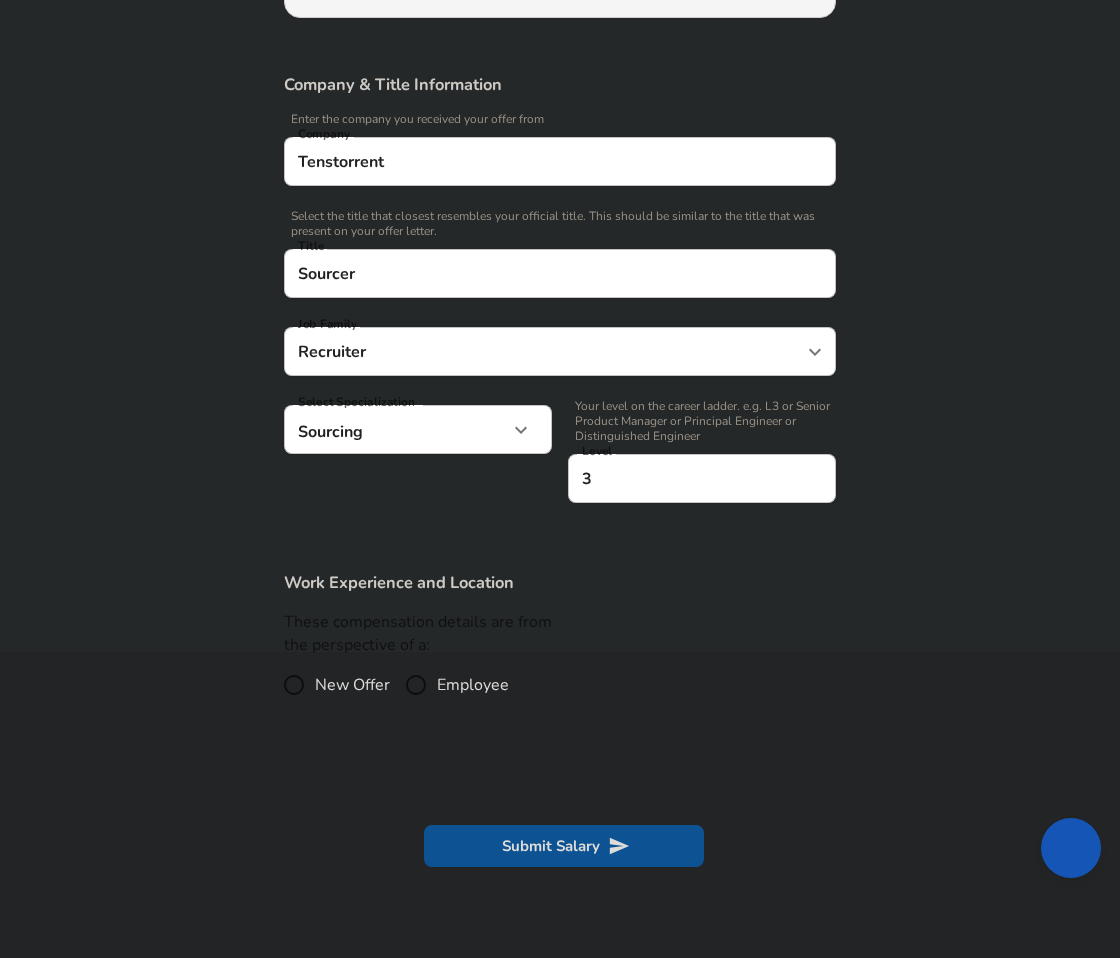 click on "Company & Title Information   Enter the company you received your offer from Company Tenstorrent Company   Select the title that closest resembles your official title. This should be similar to the title that was present on your offer letter. Title Sourcer Title Job Family Recruiter Job Family Select Specialization Sourcing Sourcing Select Specialization   Your level on the career ladder. e.g. L3 or Senior Product Manager or Principal Engineer or Distinguished Engineer Level 3 Level" at bounding box center (560, 299) 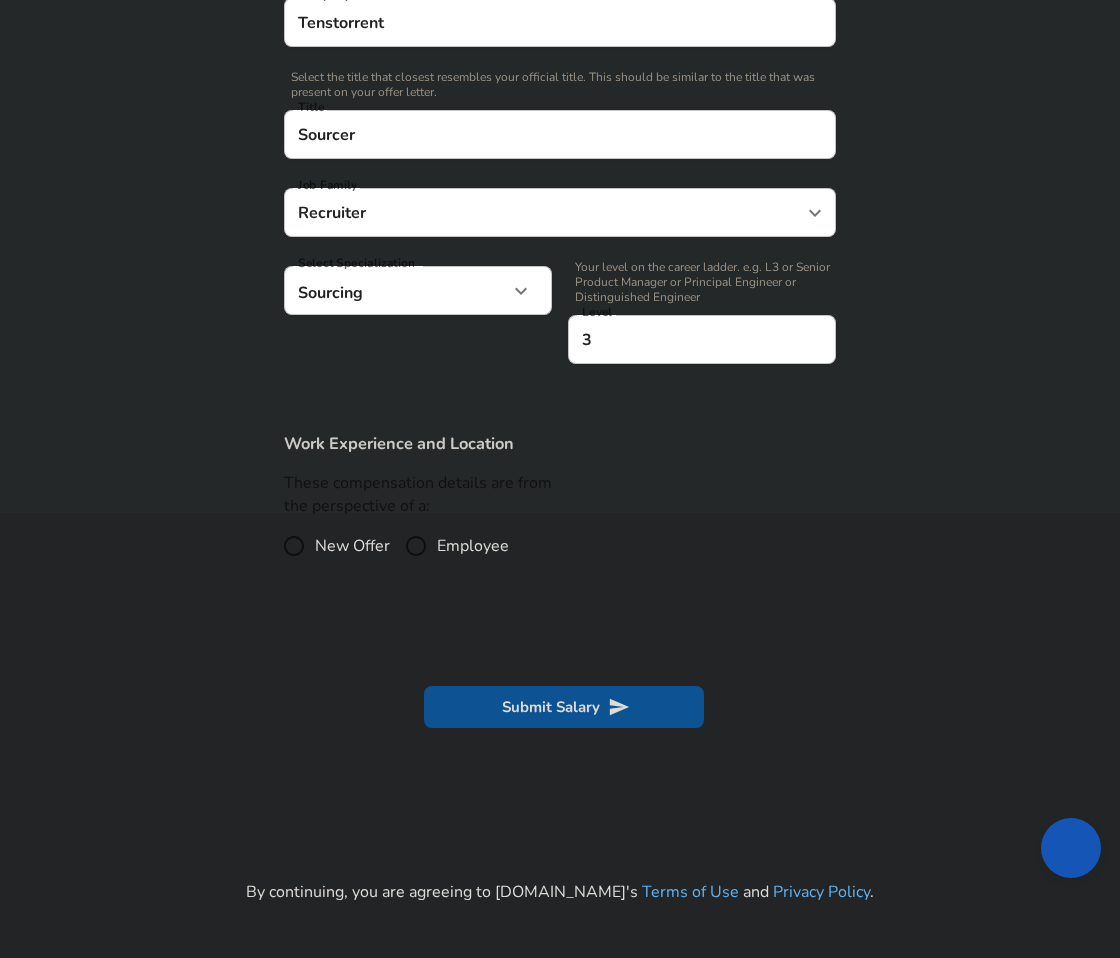 scroll, scrollTop: 462, scrollLeft: 0, axis: vertical 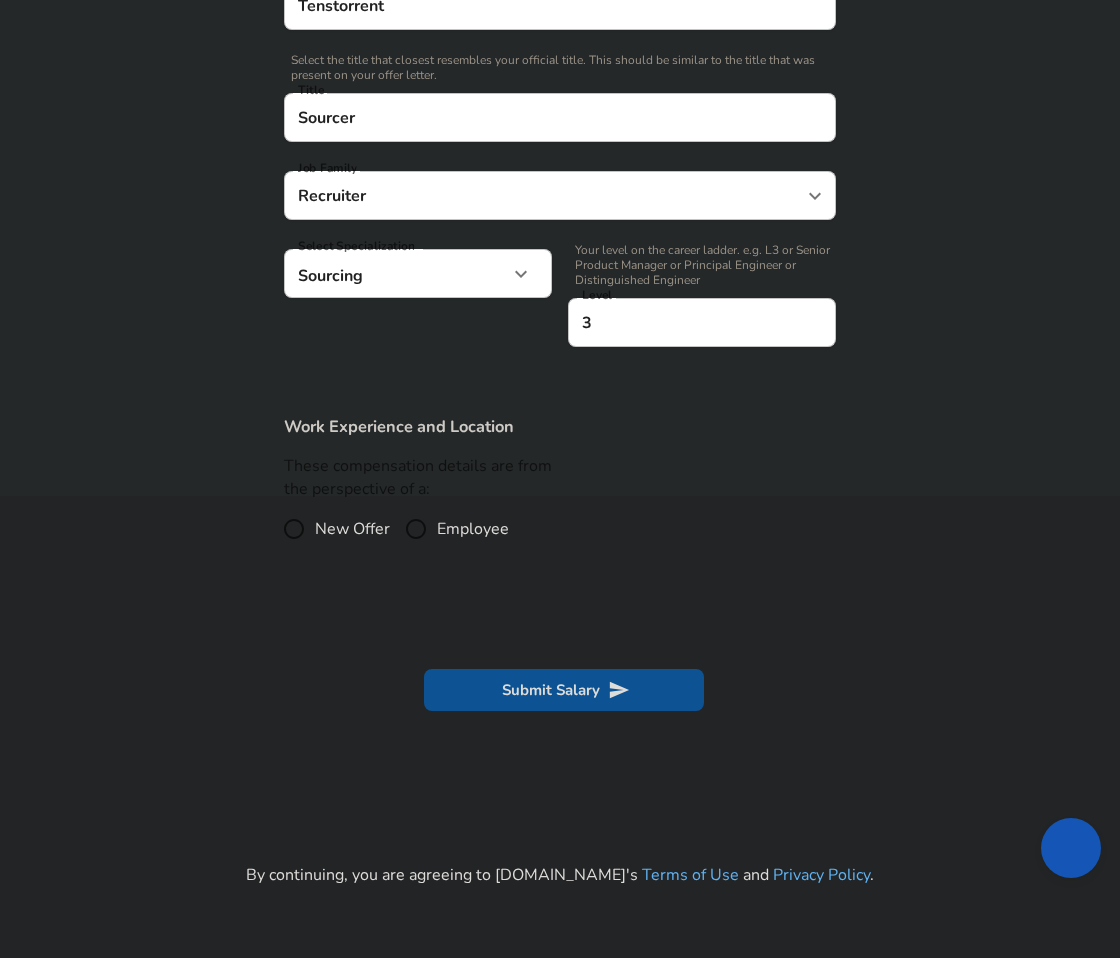 click on "Employee" at bounding box center (473, 529) 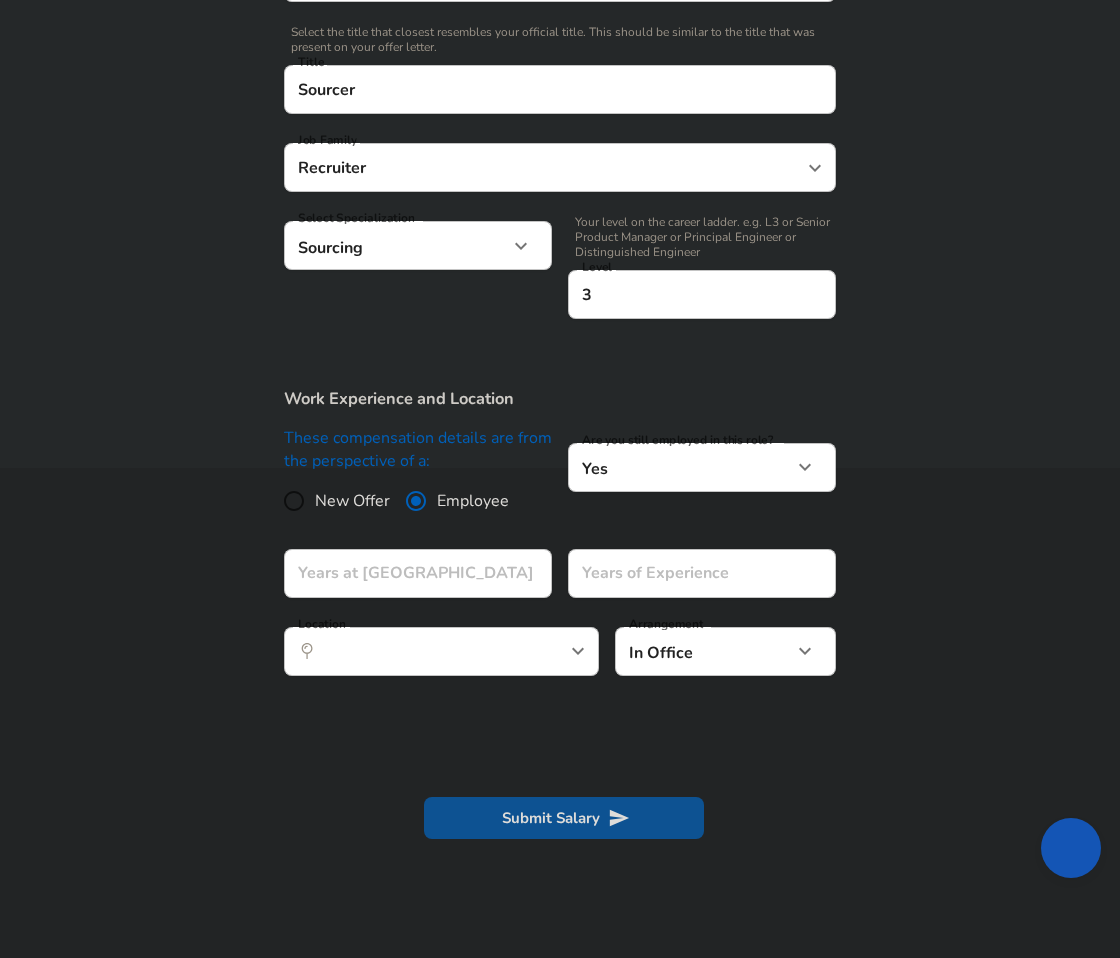 scroll, scrollTop: 491, scrollLeft: 0, axis: vertical 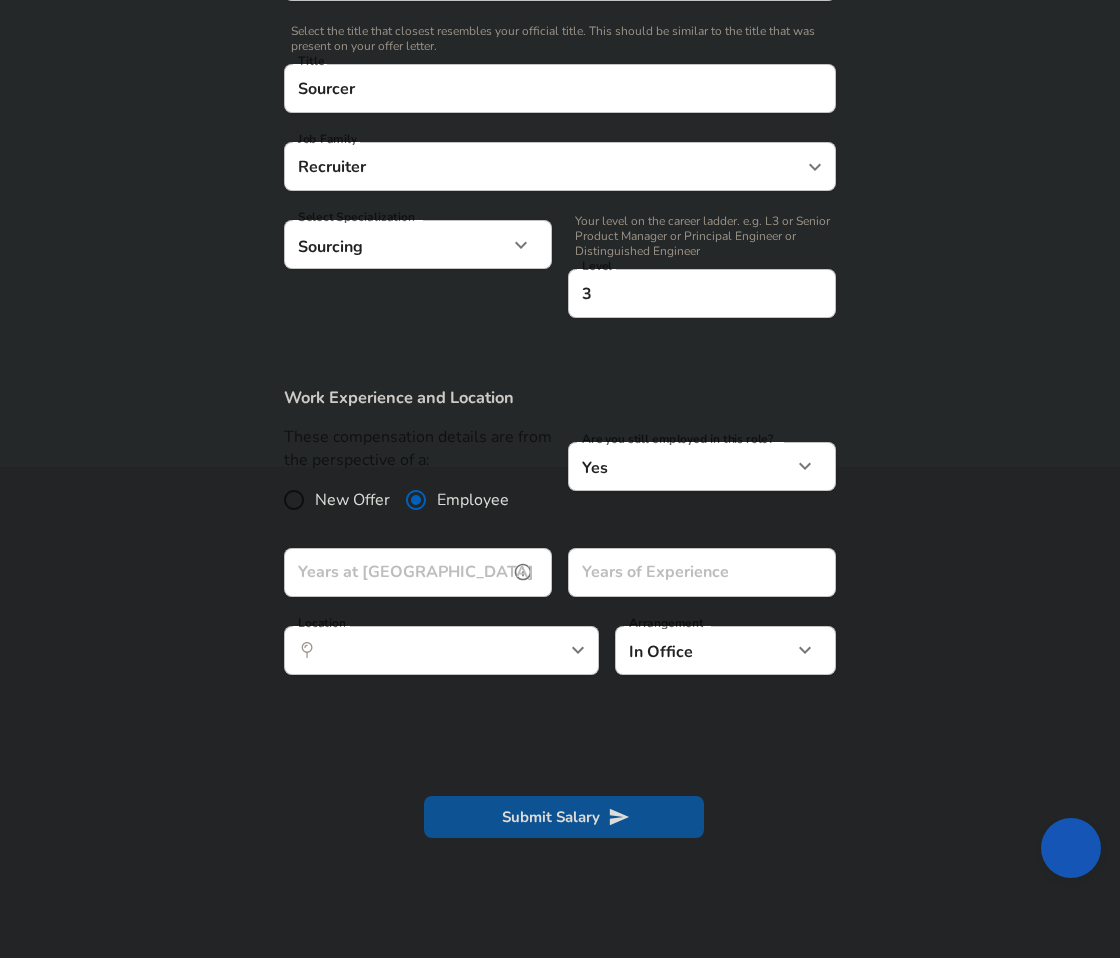 click on "Years at [GEOGRAPHIC_DATA]" at bounding box center [396, 572] 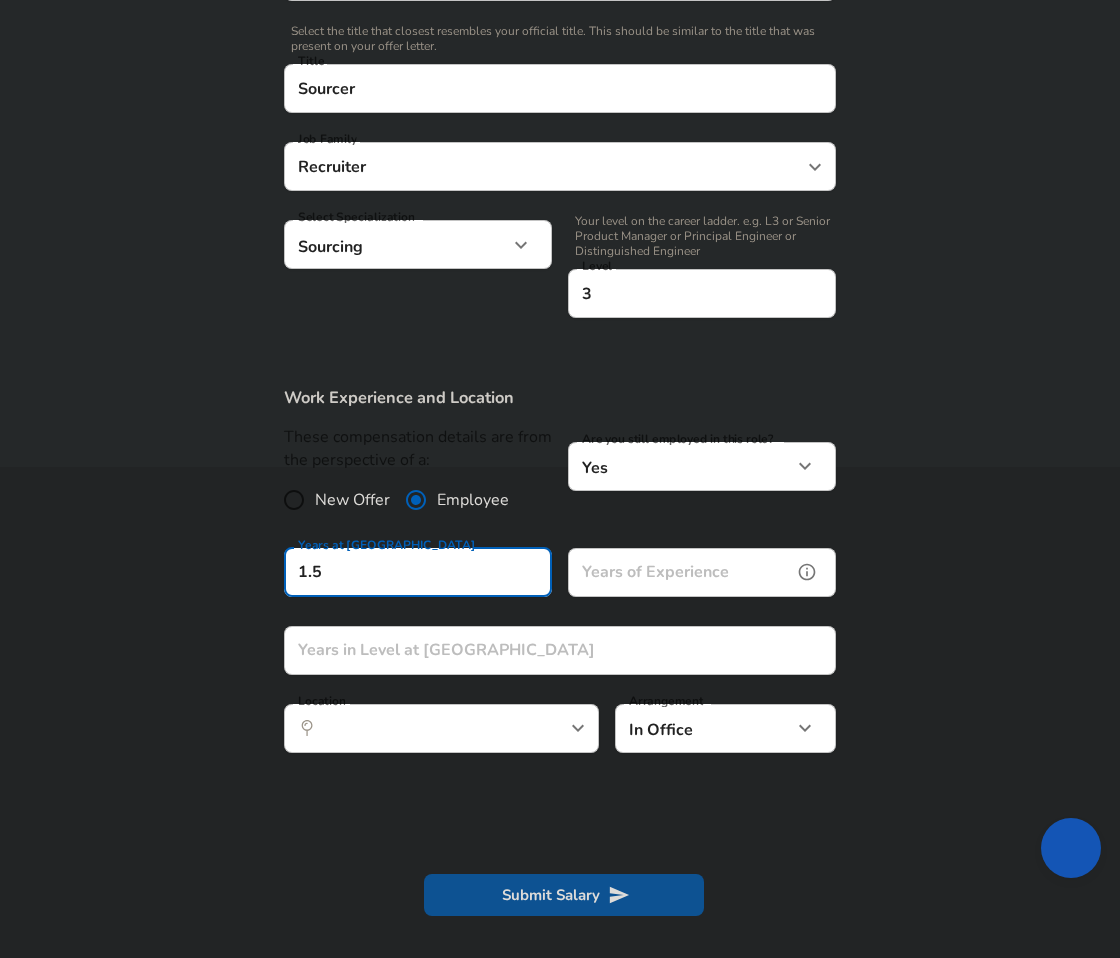 click on "Years of Experience Years of Experience" at bounding box center [702, 575] 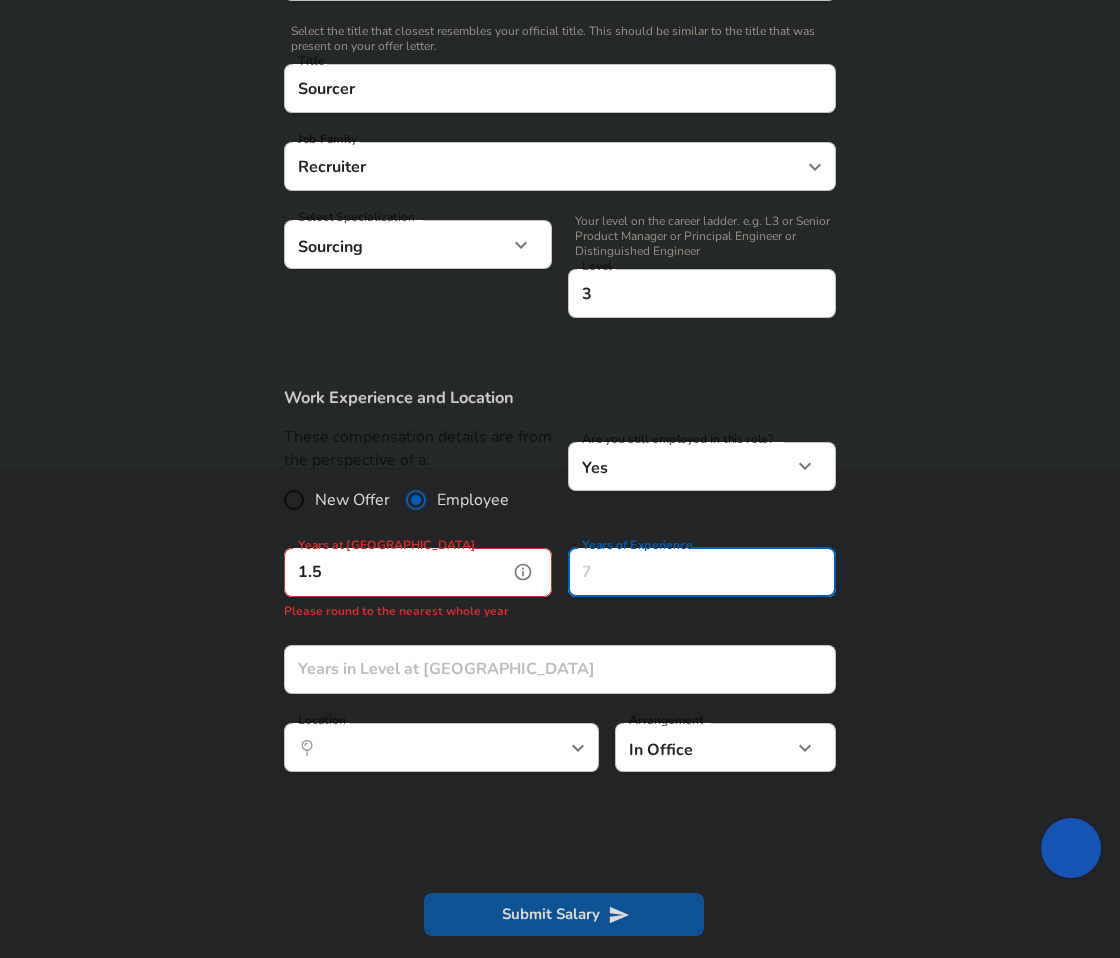 click 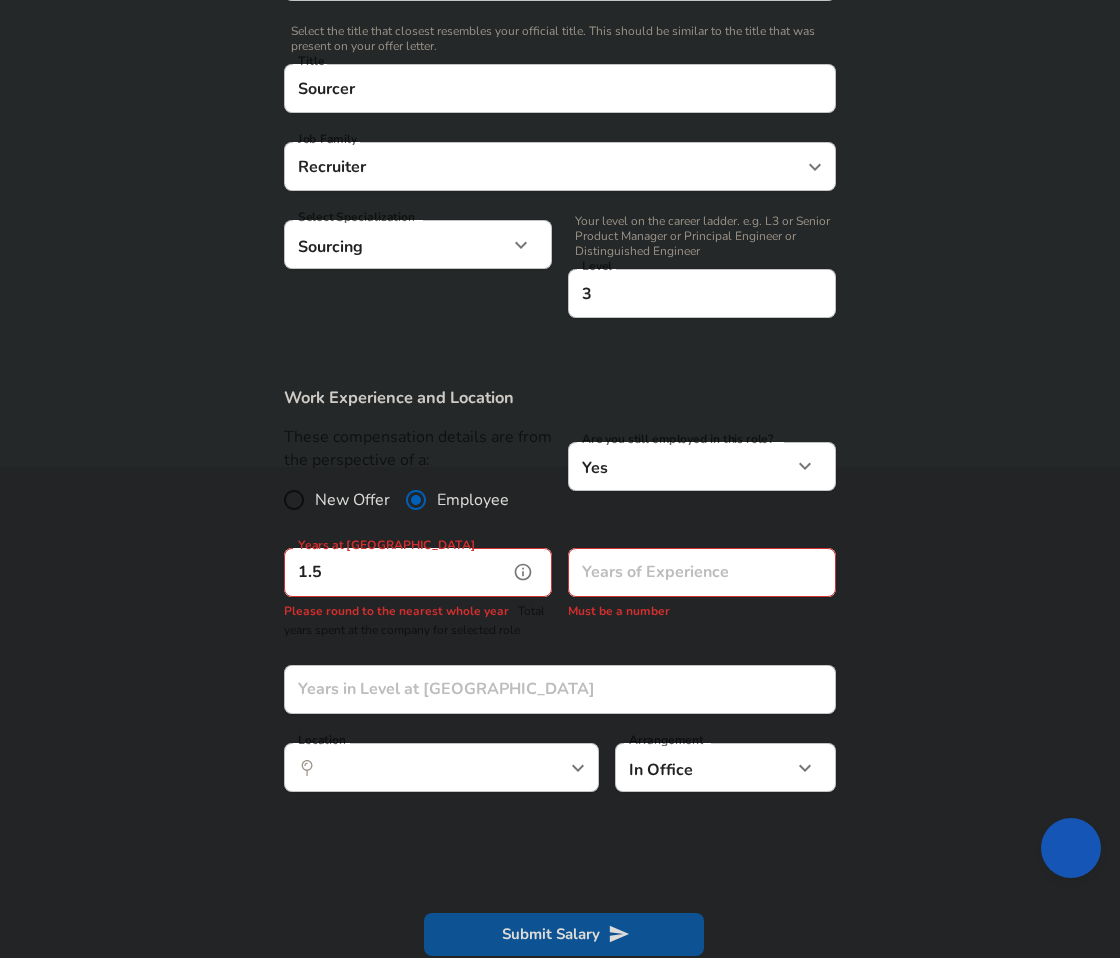 click on "1.5" at bounding box center (396, 572) 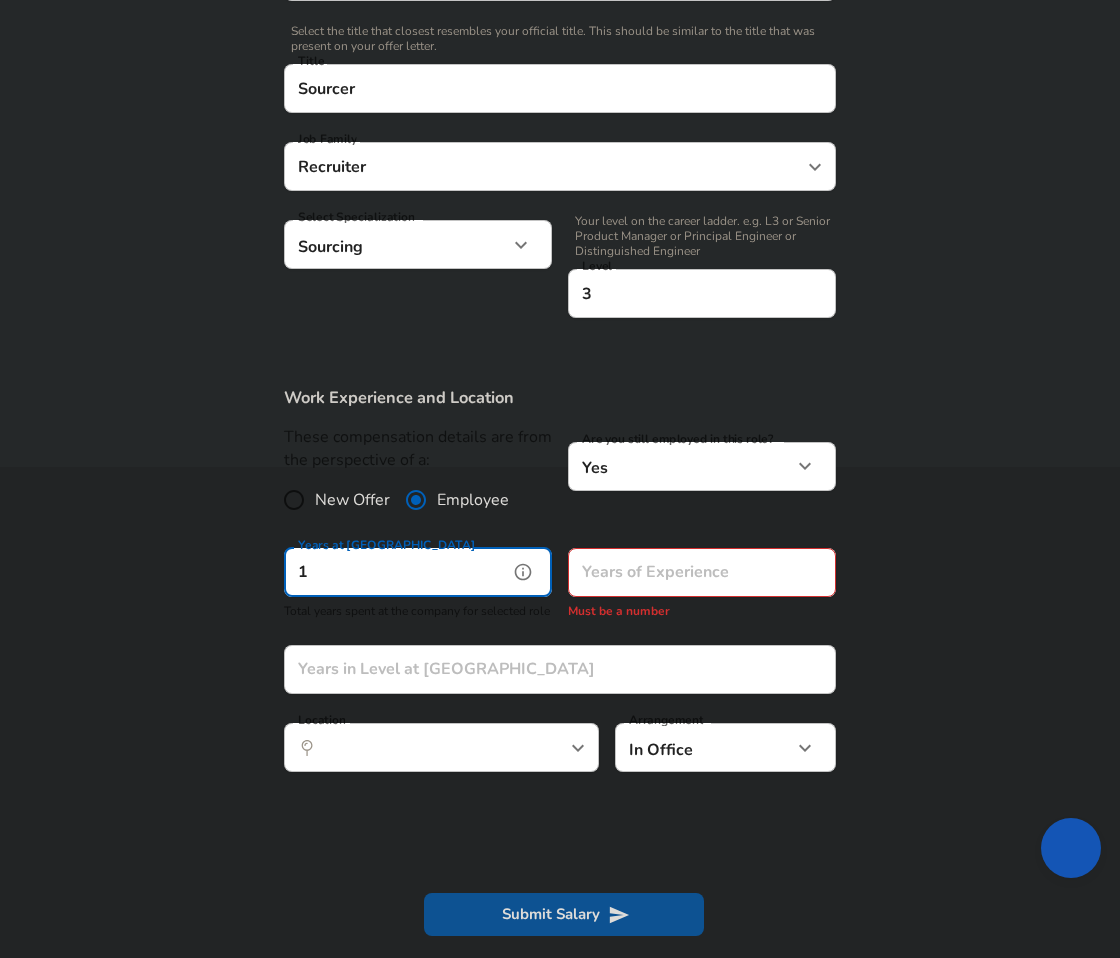 type on "1" 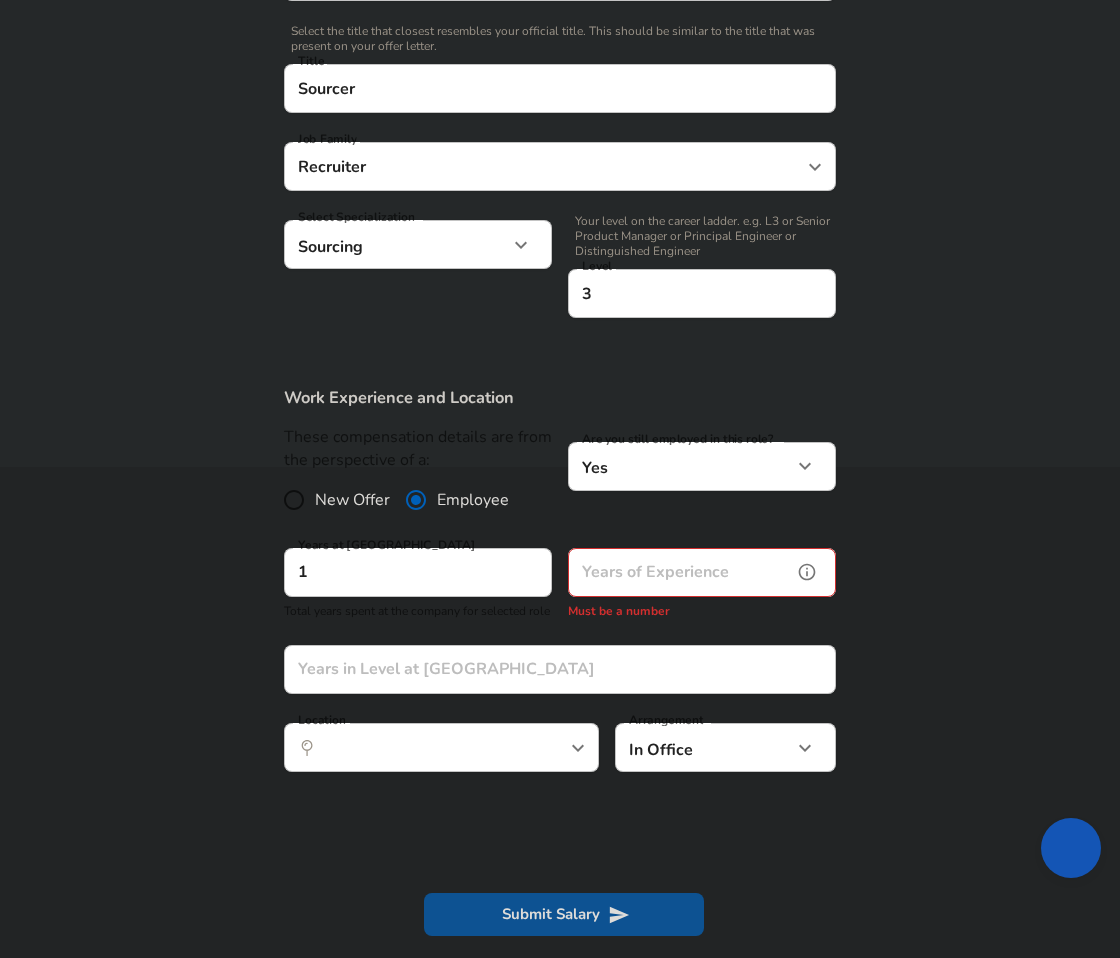 click on "Years of Experience" at bounding box center [680, 572] 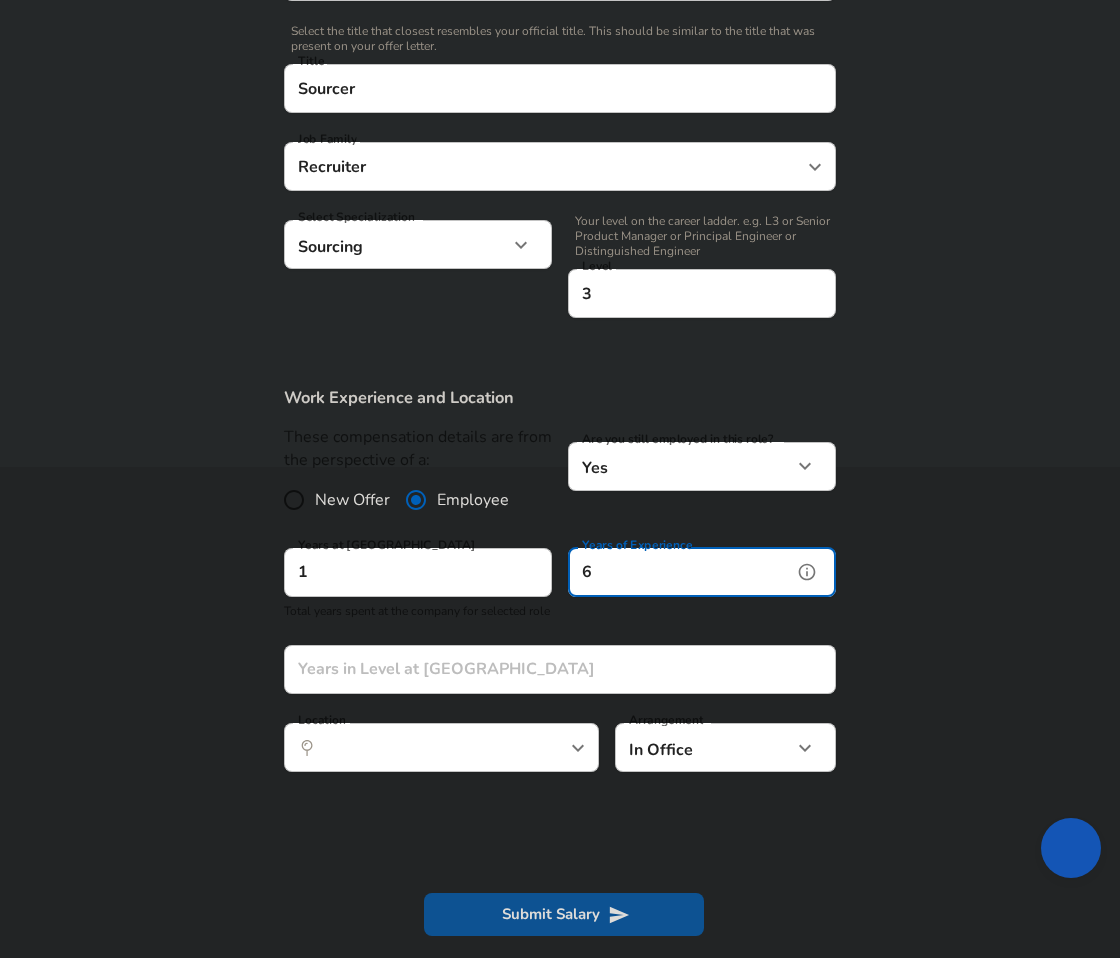 type on "6" 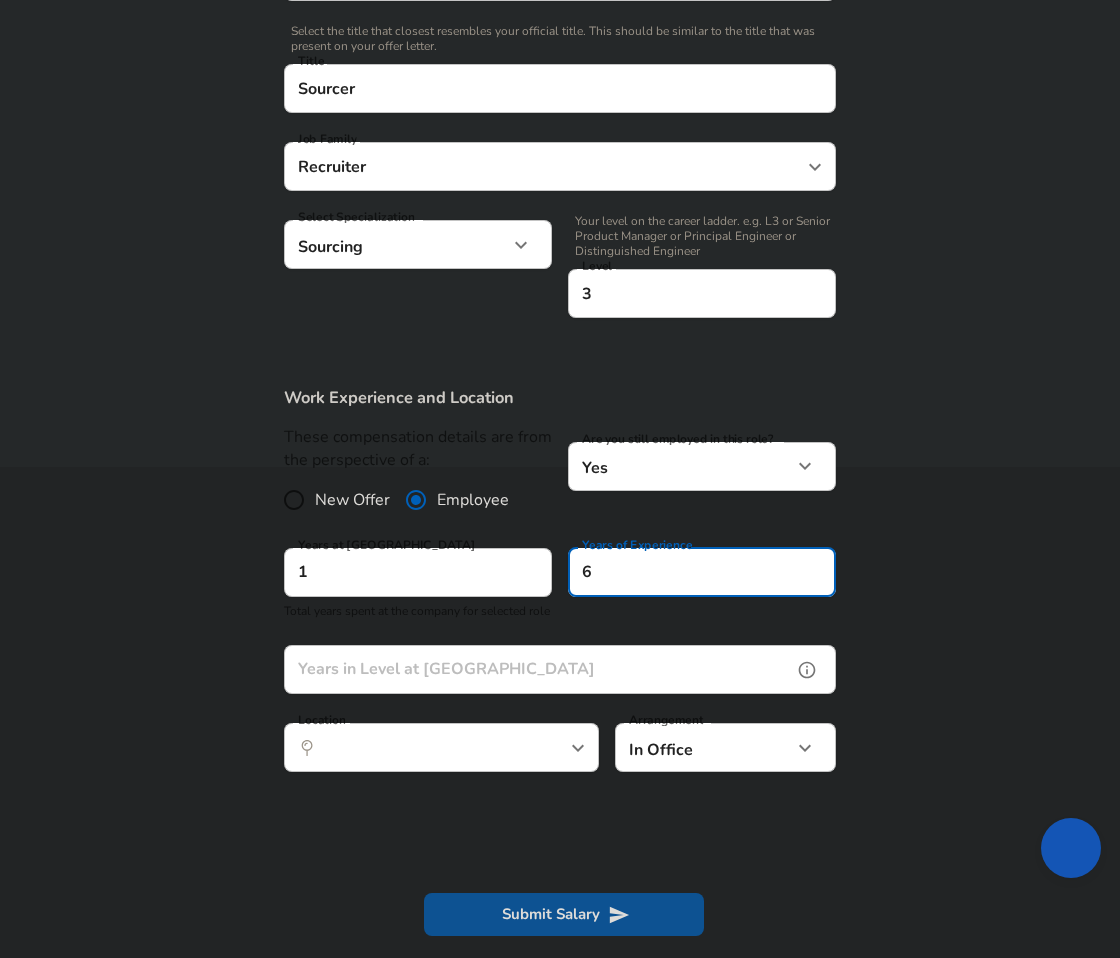 click on "Years in Level at [GEOGRAPHIC_DATA]" at bounding box center (538, 669) 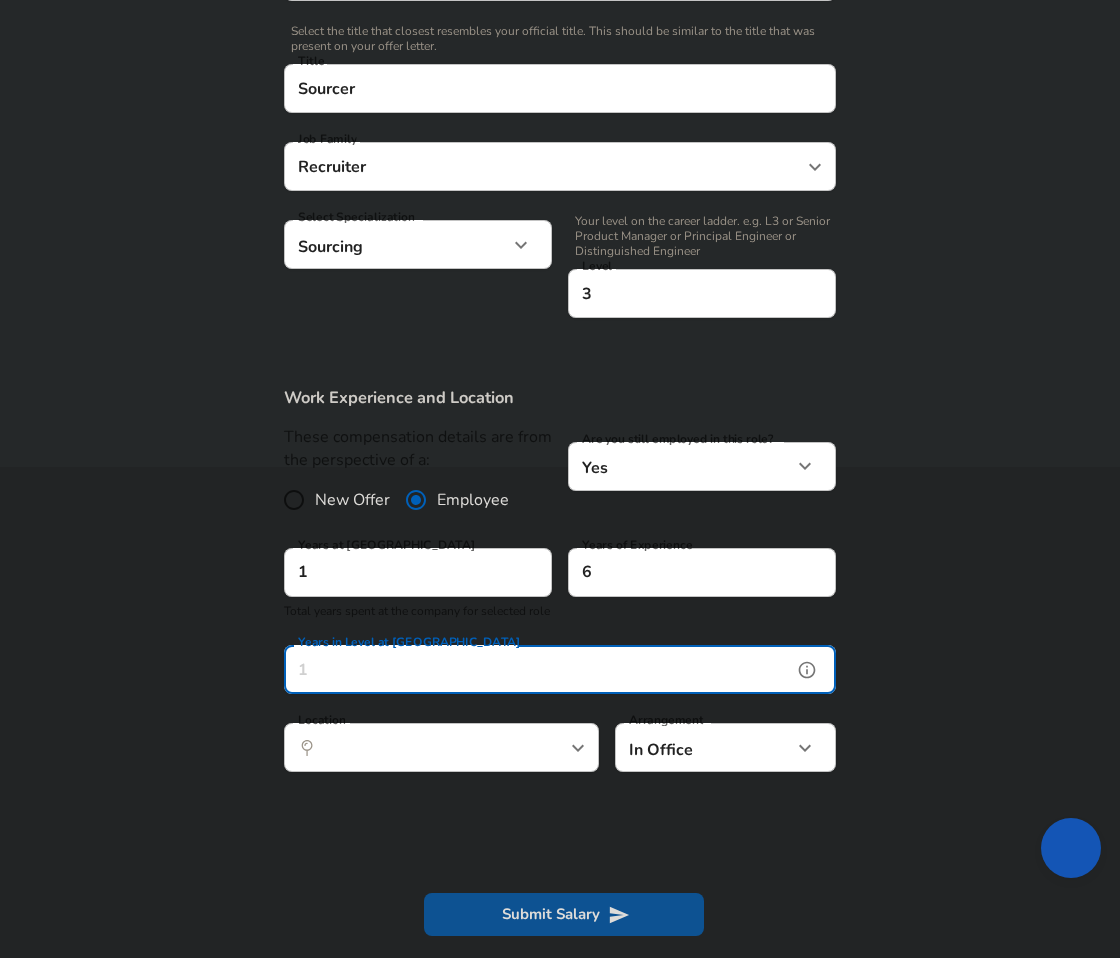 scroll, scrollTop: 0, scrollLeft: 0, axis: both 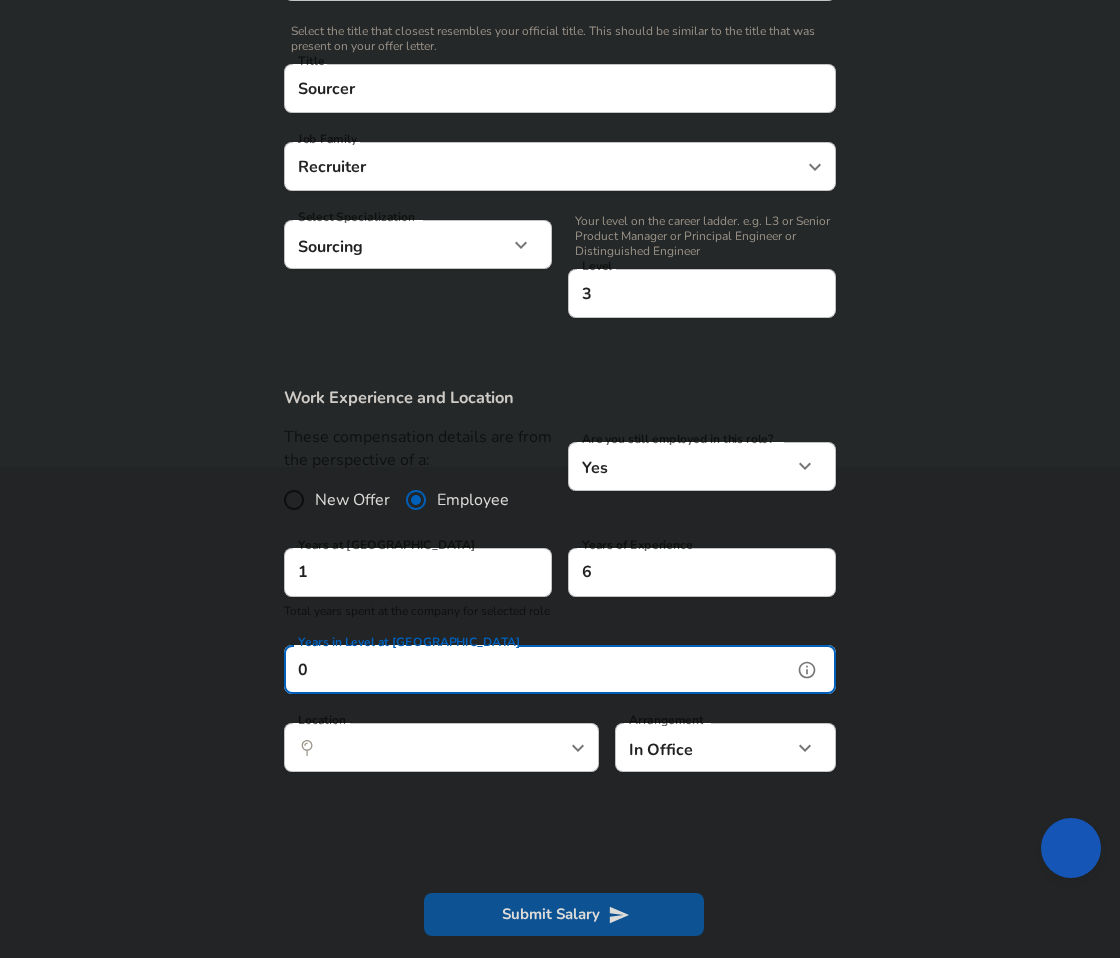 type on "0" 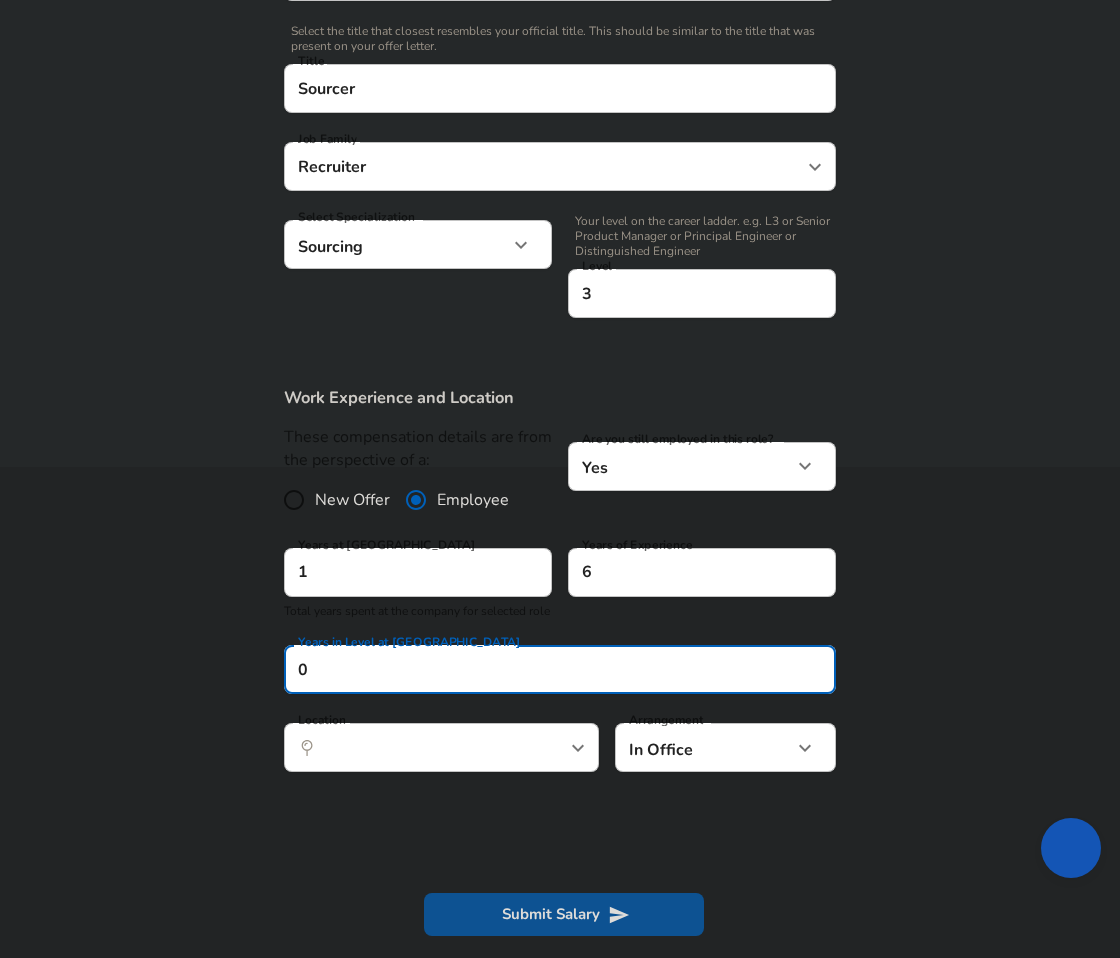 click on "Work Experience and Location These compensation details are from the perspective of a: New Offer Employee Are you still employed in this role? Yes yes Are you still employed in this role? Years at [GEOGRAPHIC_DATA] 1 Years at [GEOGRAPHIC_DATA]   Total years spent at the company for selected role Years of Experience 6 Years of Experience Years in Level at [GEOGRAPHIC_DATA] 0 Years in Level at [GEOGRAPHIC_DATA] Location ​ Location Arrangement In Office office Arrangement" at bounding box center [560, 590] 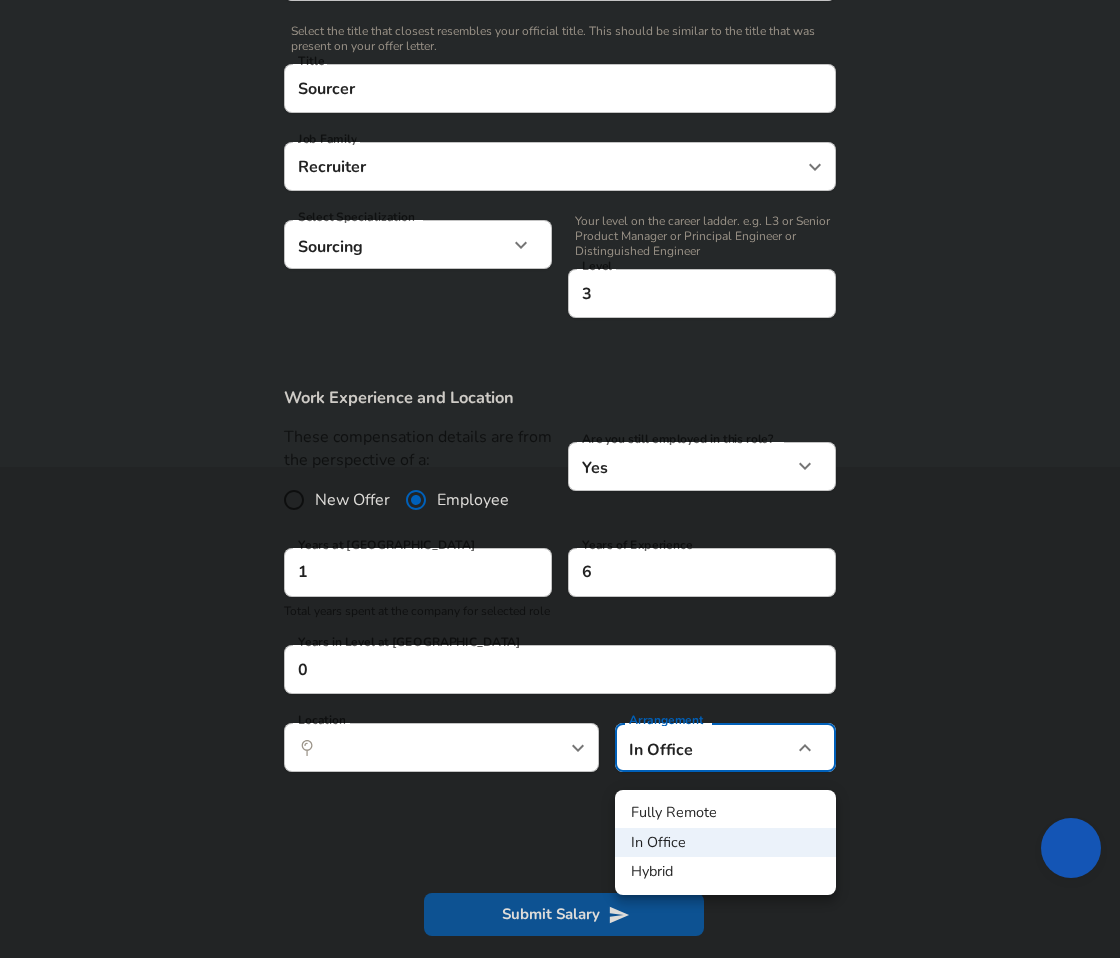 click on "Restart Add Your Salary Upload your offer letter   to verify your submission Enhance Privacy and Anonymity Yes Automatically hides specific fields until there are enough submissions to safely display the full details.   More Details Based on your submission and the data points that we have already collected, we will automatically hide and anonymize specific fields if there aren't enough data points to remain sufficiently anonymous. Company & Title Information   Enter the company you received your offer from Company Tenstorrent Company   Select the title that closest resembles your official title. This should be similar to the title that was present on your offer letter. Title Sourcer Title Job Family Recruiter Job Family Select Specialization Sourcing Sourcing Select Specialization   Your level on the career ladder. e.g. L3 or Senior Product Manager or Principal Engineer or Distinguished Engineer Level 3 Level Work Experience and Location These compensation details are from the perspective of a: New Offer Yes" at bounding box center [560, -12] 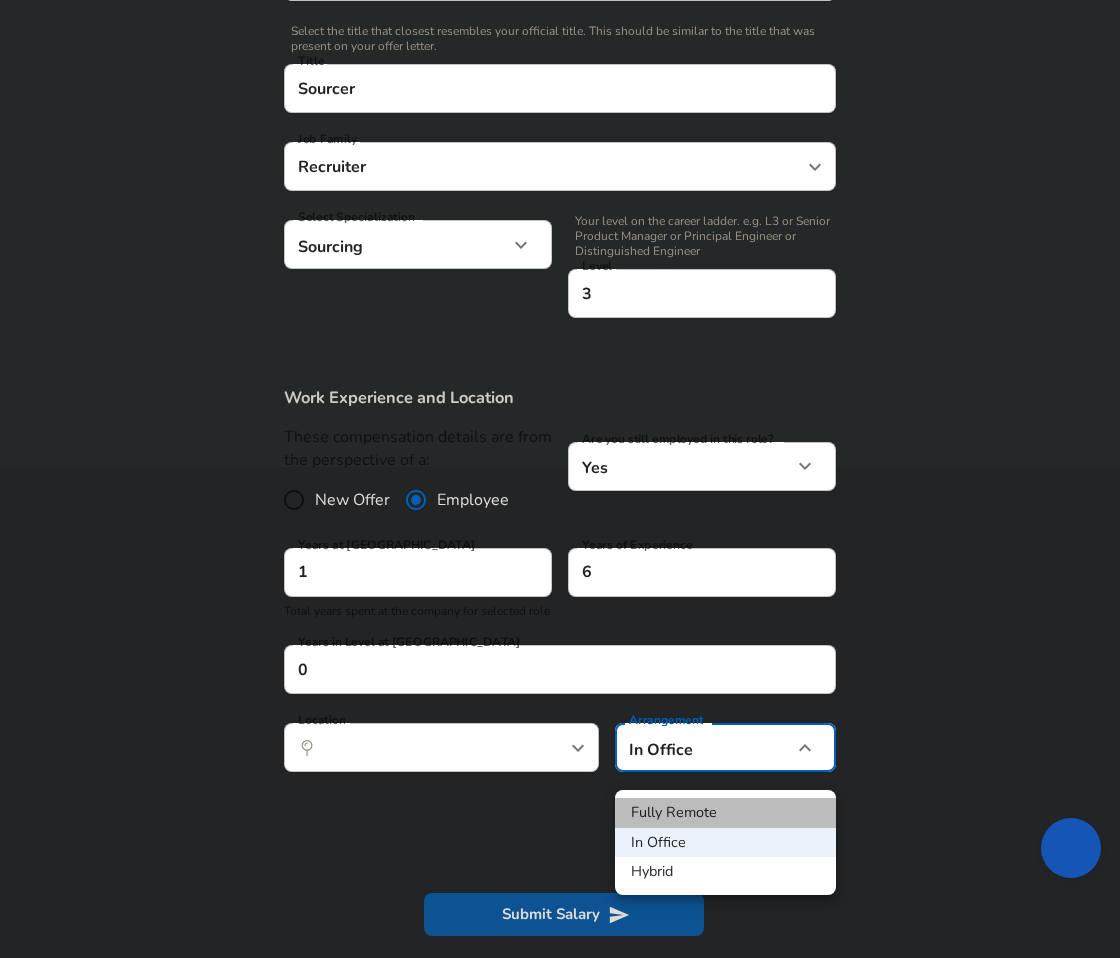 click on "Fully Remote" at bounding box center [725, 813] 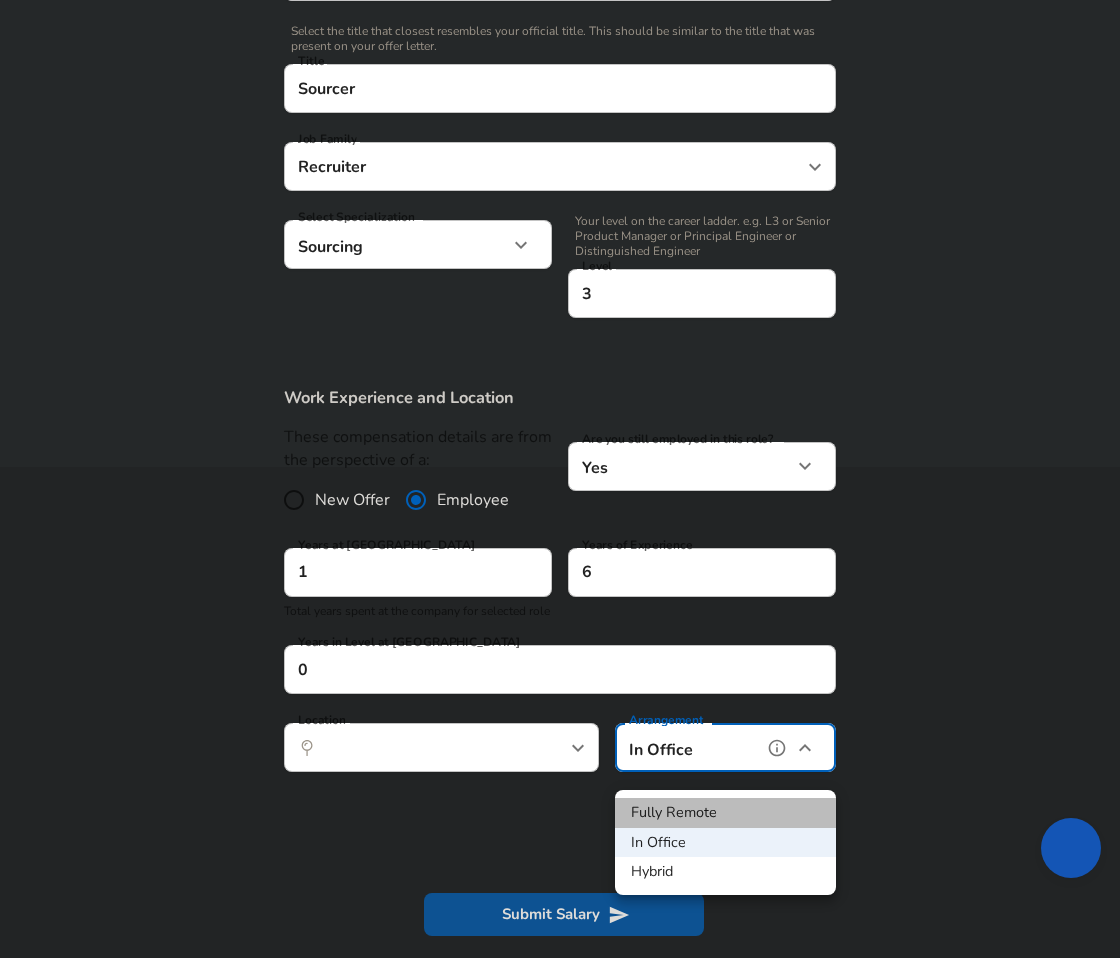 type on "remote" 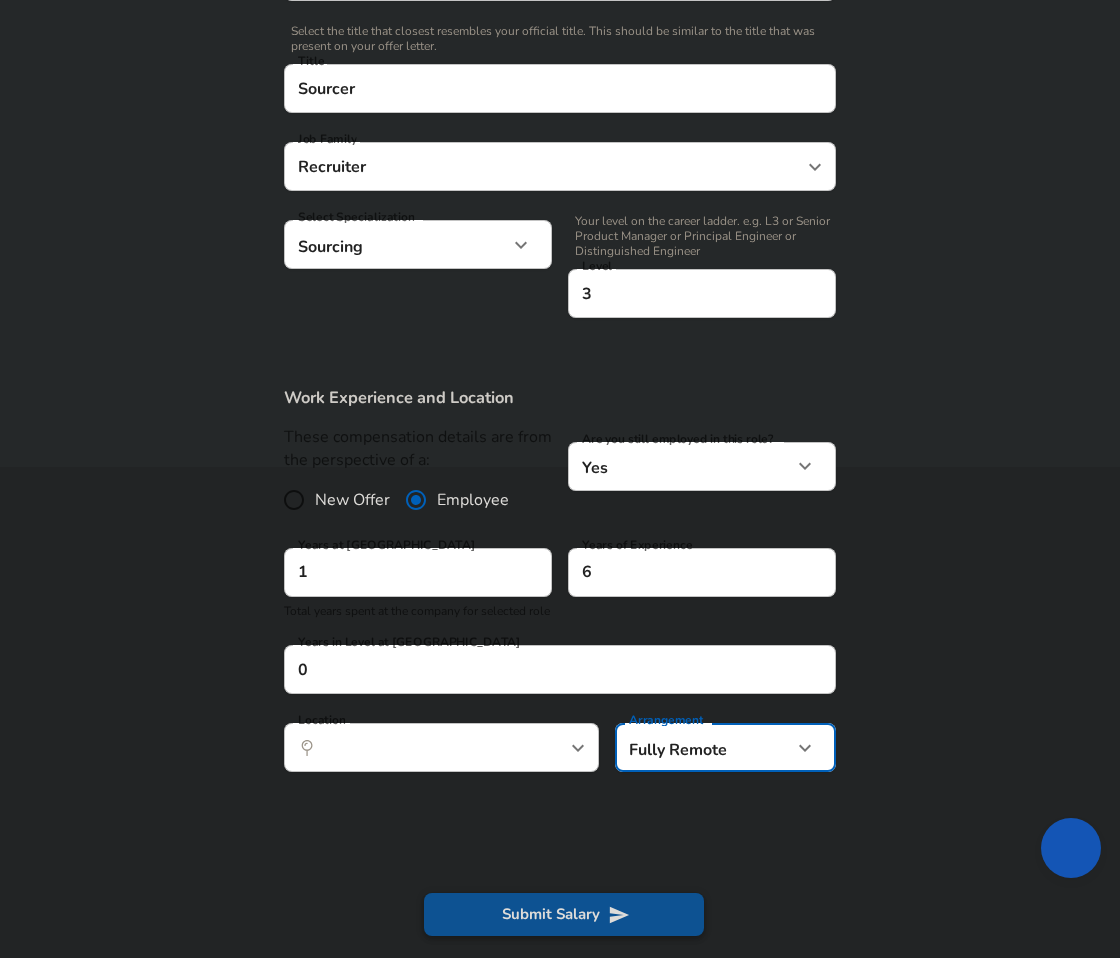 click on "Submit Salary" at bounding box center [564, 914] 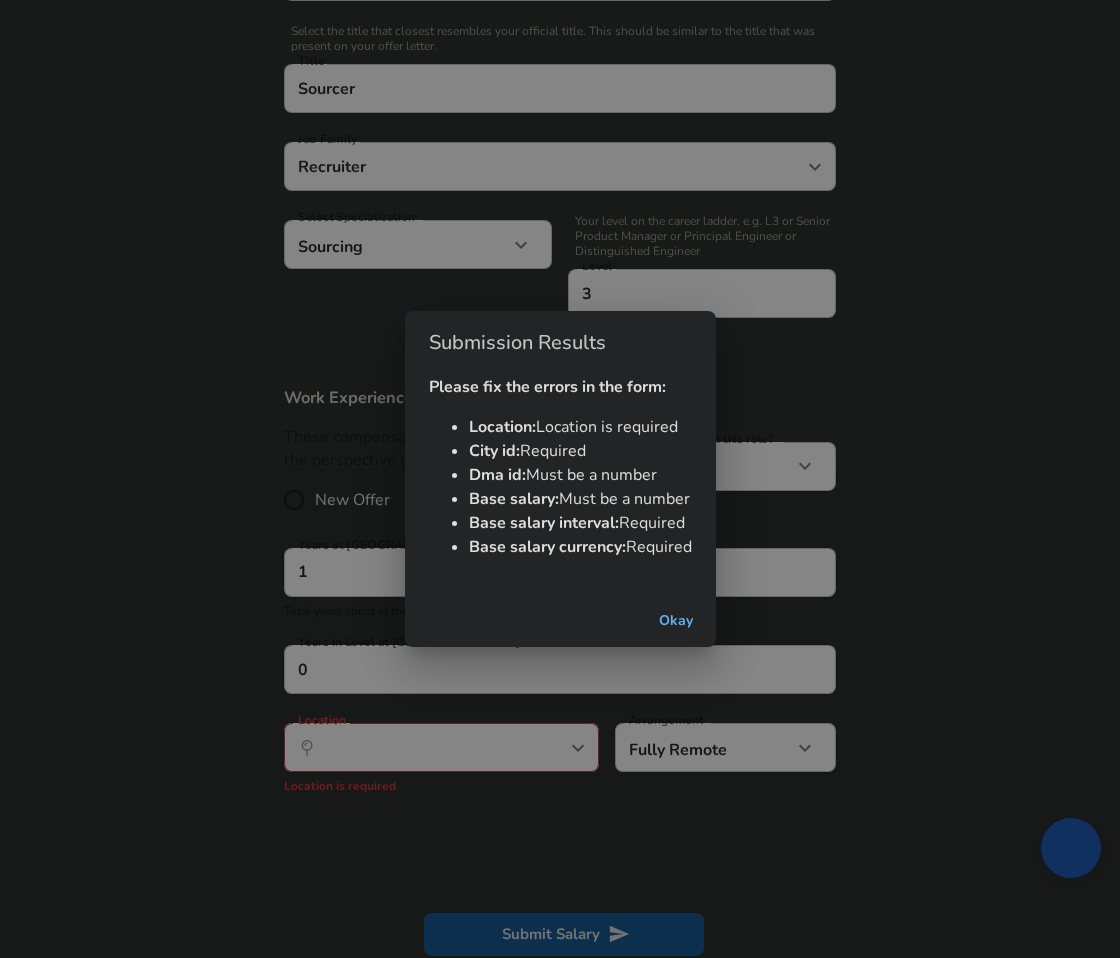 click on "Okay" at bounding box center [676, 621] 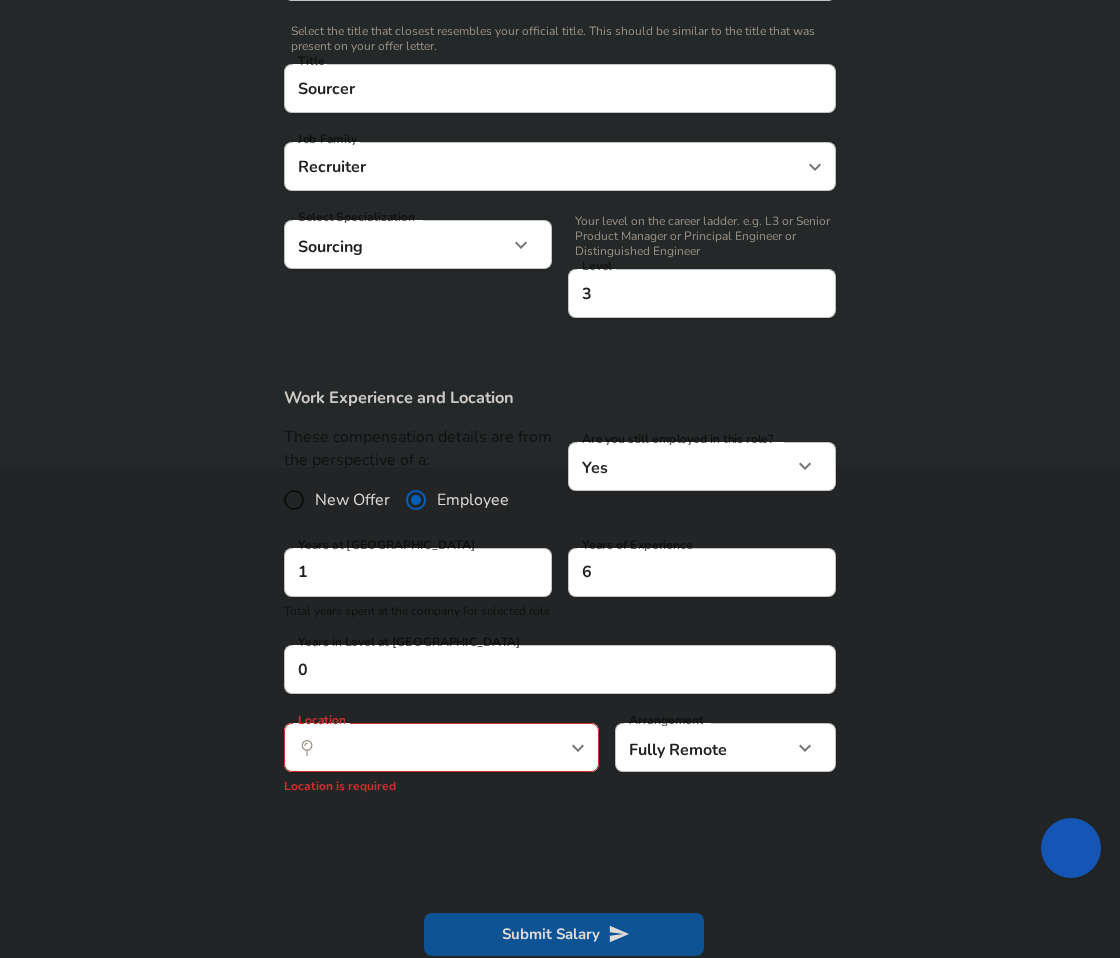 scroll, scrollTop: 506, scrollLeft: 0, axis: vertical 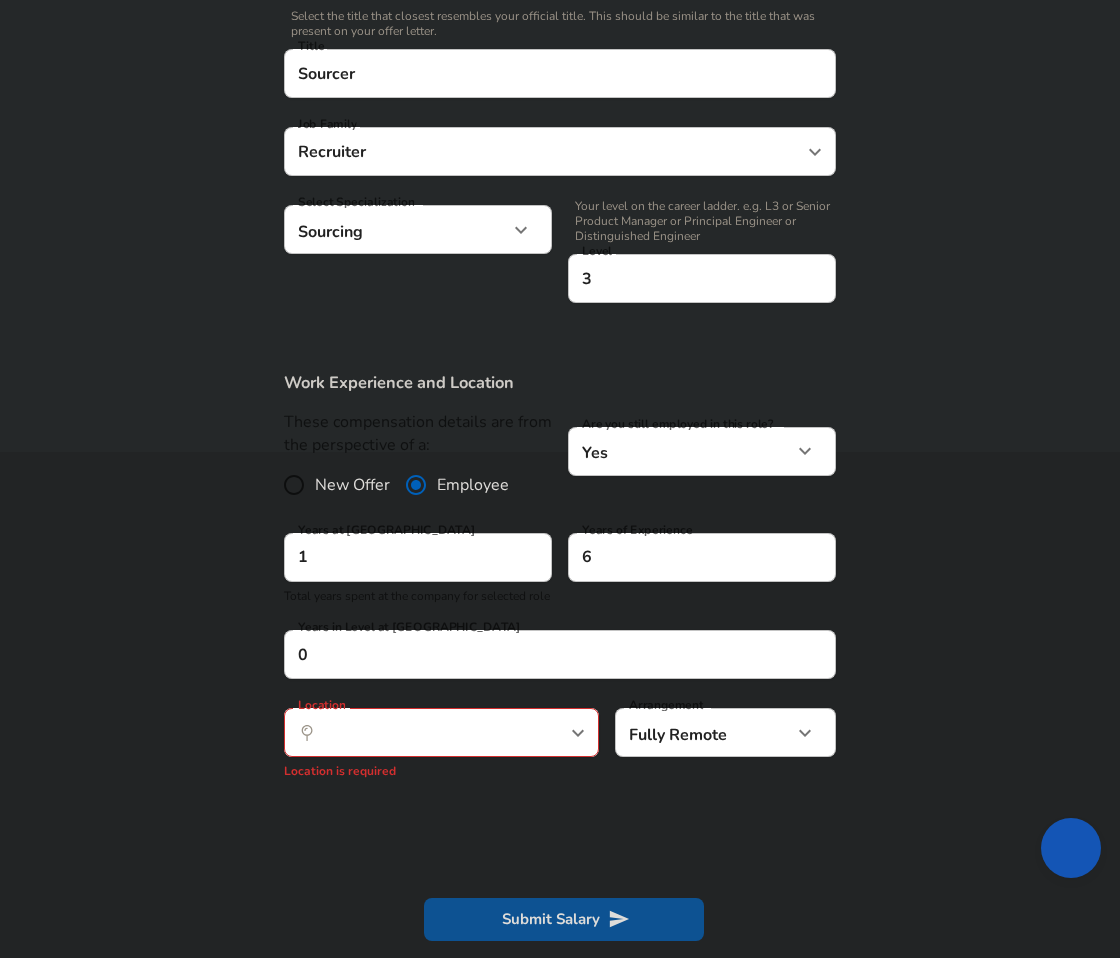 click on "​ Location" at bounding box center [441, 732] 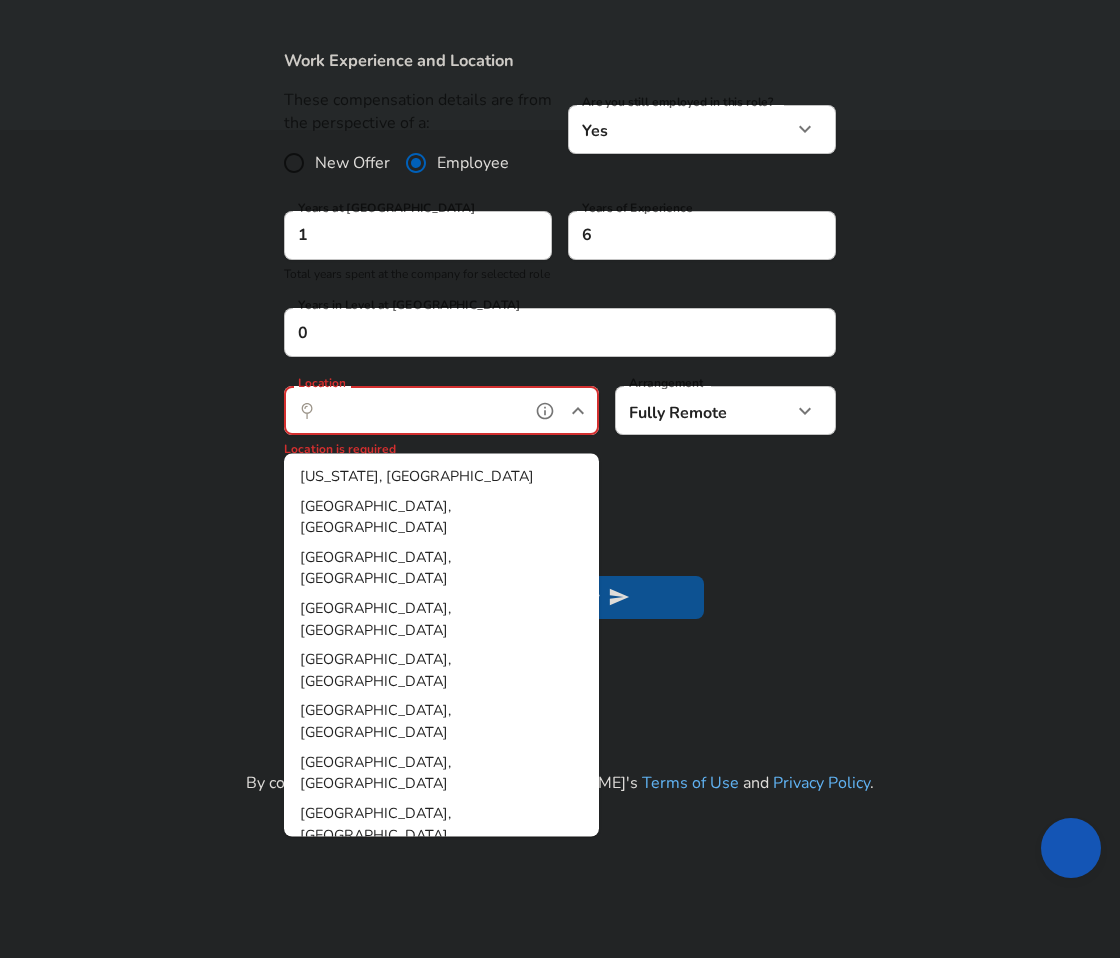 scroll, scrollTop: 848, scrollLeft: 0, axis: vertical 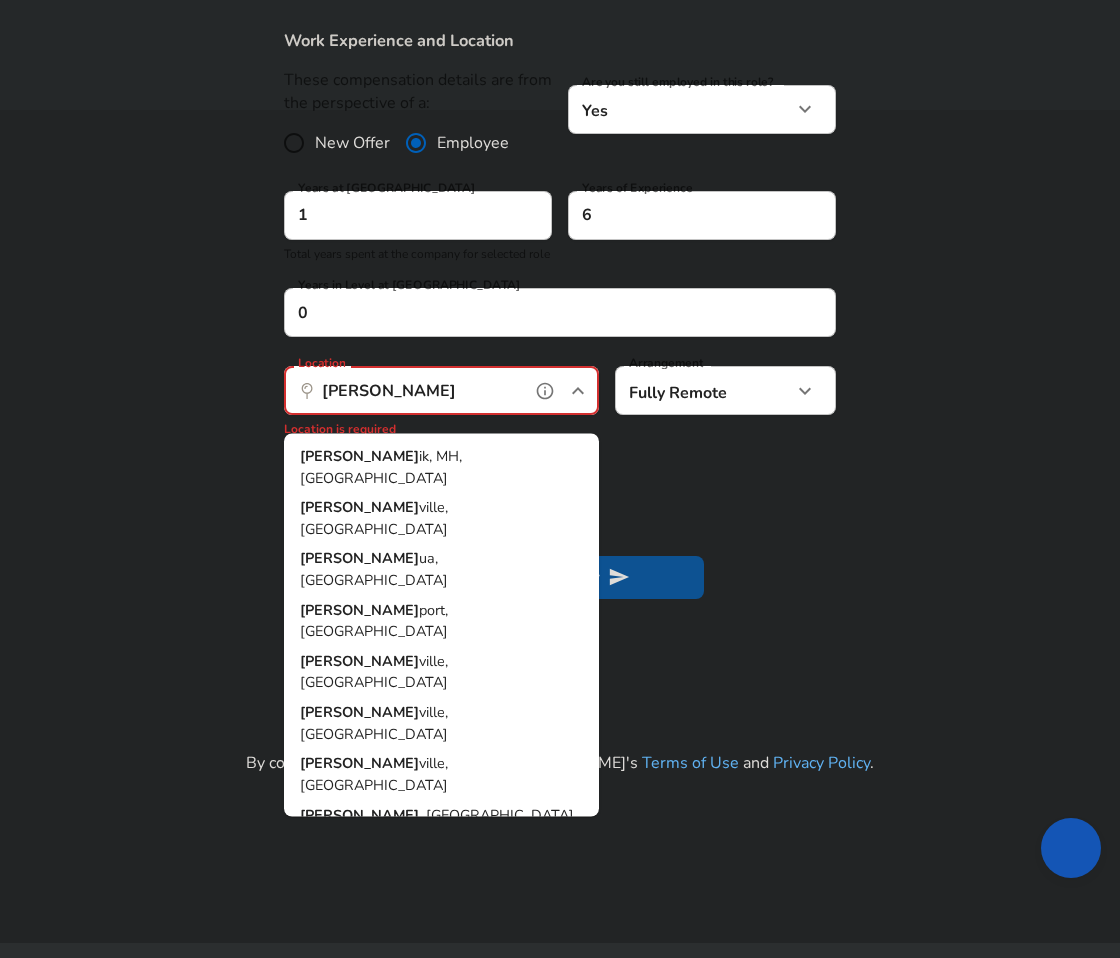 click on "[PERSON_NAME][GEOGRAPHIC_DATA], [GEOGRAPHIC_DATA]" at bounding box center (441, 518) 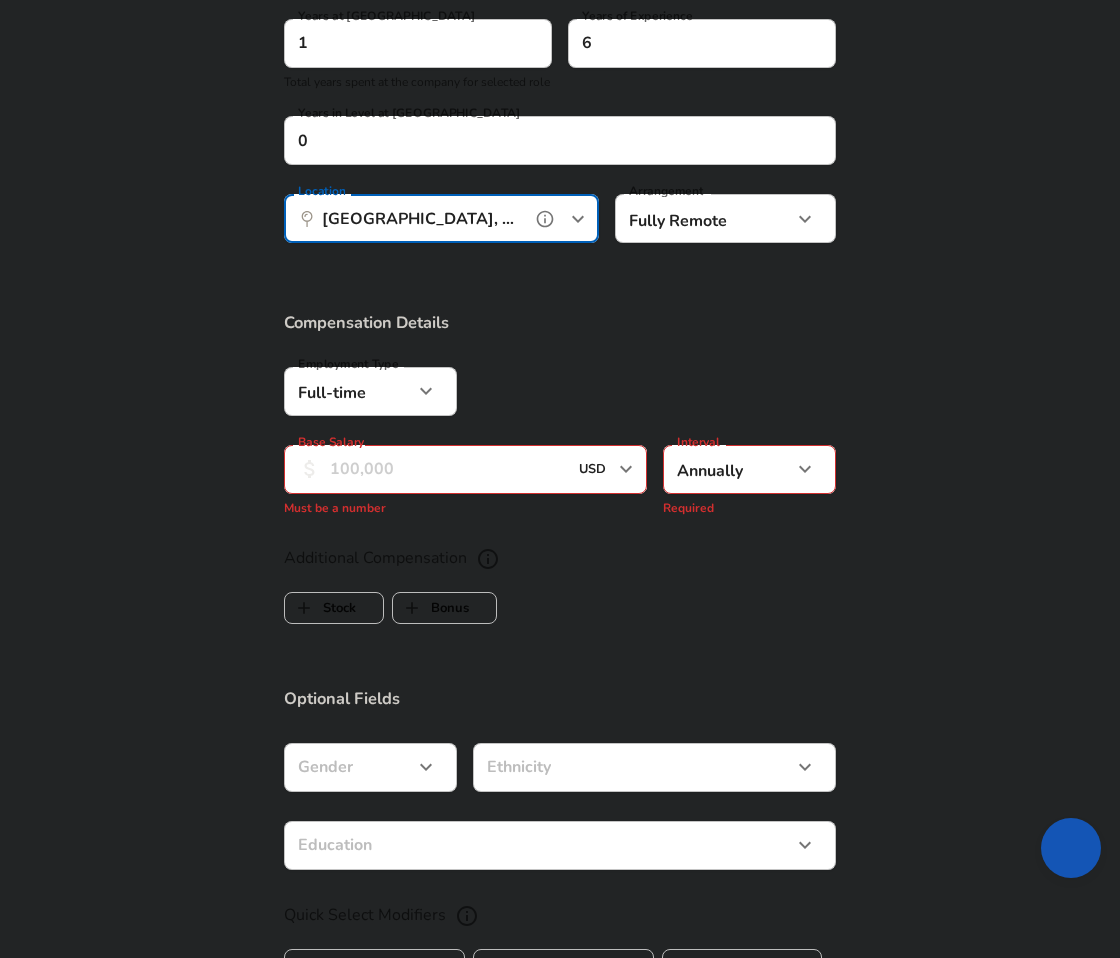 scroll, scrollTop: 1034, scrollLeft: 0, axis: vertical 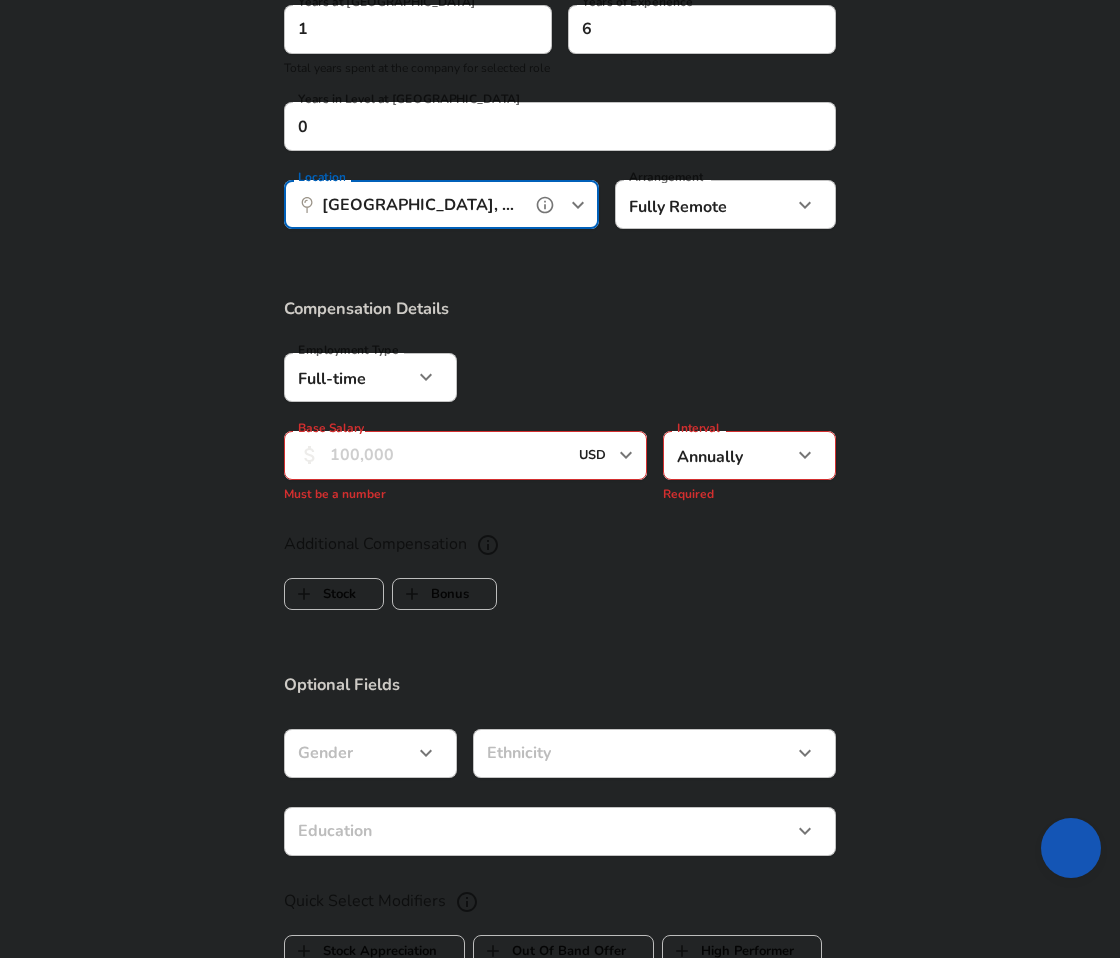 type on "[GEOGRAPHIC_DATA], [GEOGRAPHIC_DATA]" 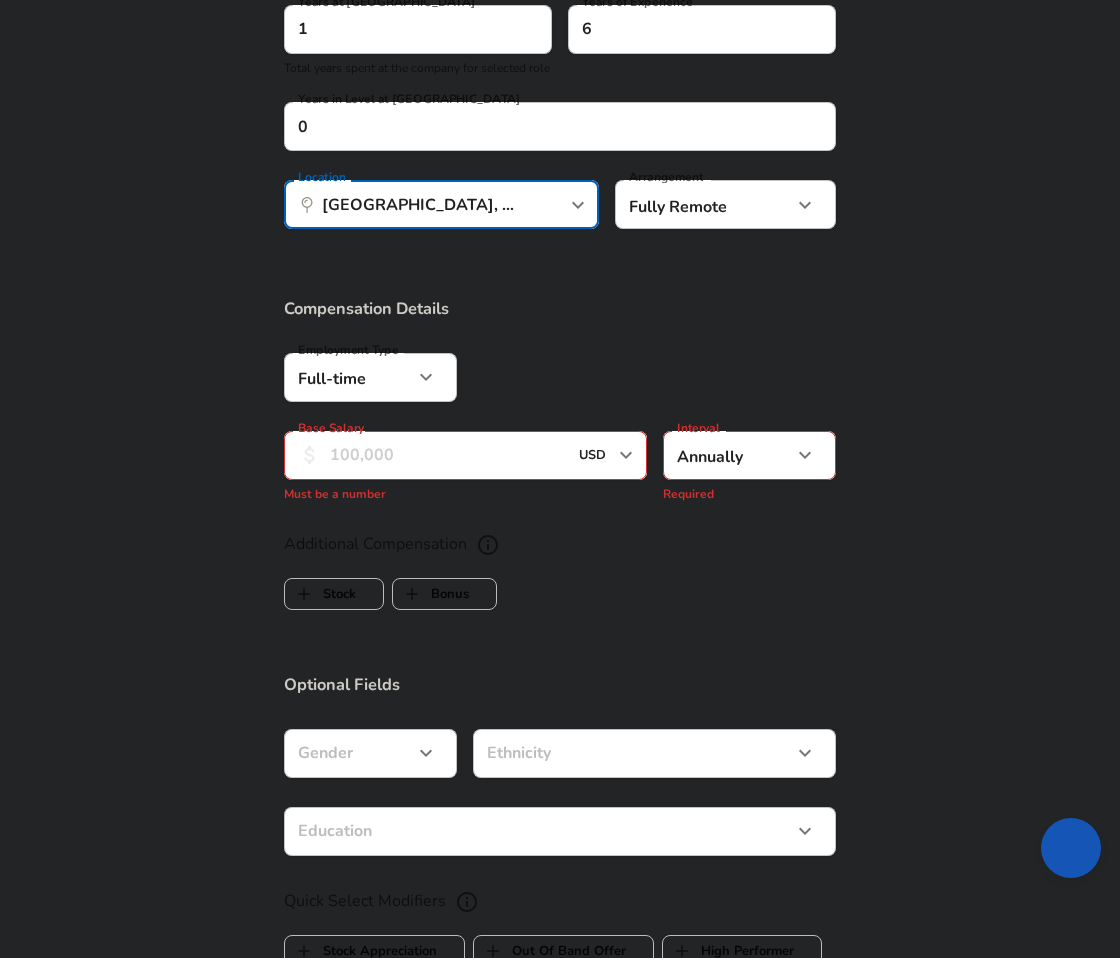 click on "Base Salary" at bounding box center [448, 455] 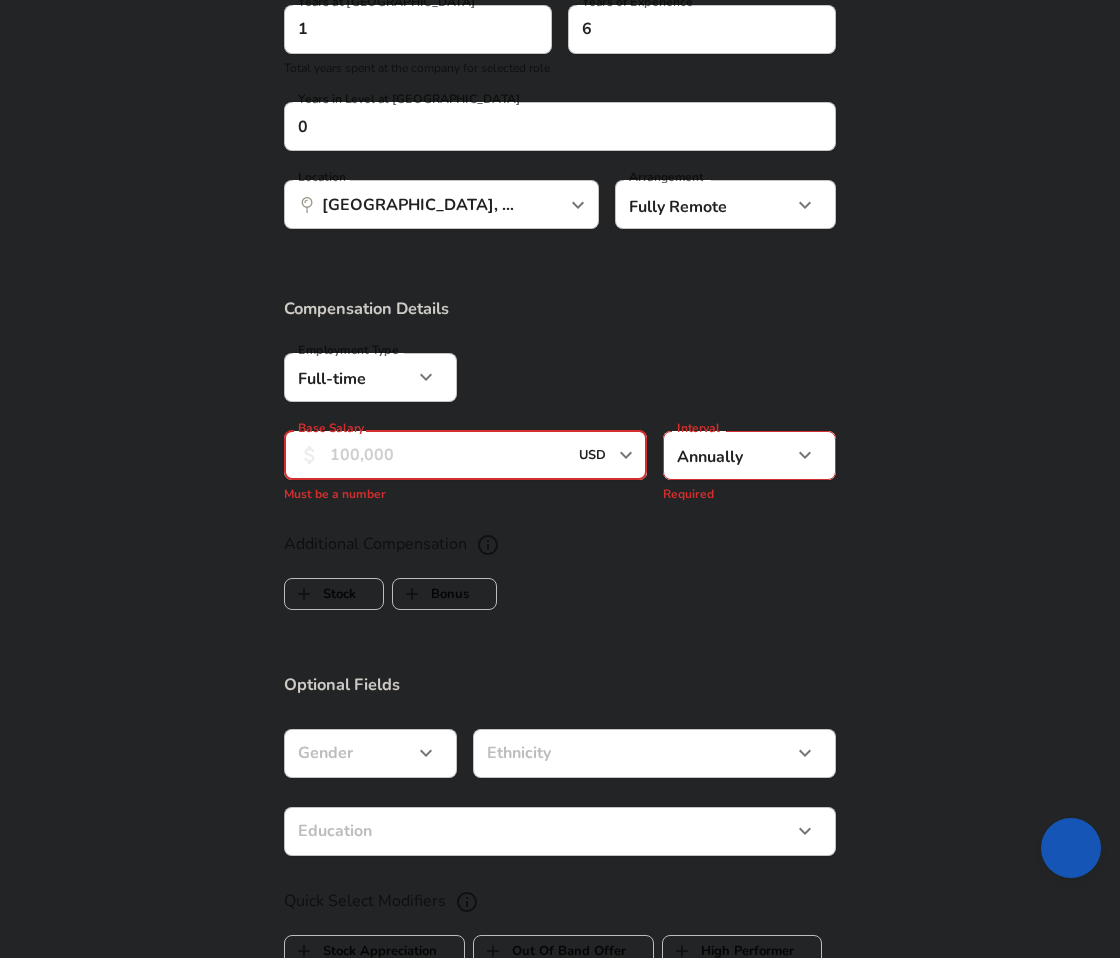 click on "Restart Add Your Salary Upload your offer letter   to verify your submission Enhance Privacy and Anonymity Yes Automatically hides specific fields until there are enough submissions to safely display the full details.   More Details Based on your submission and the data points that we have already collected, we will automatically hide and anonymize specific fields if there aren't enough data points to remain sufficiently anonymous. Company & Title Information   Enter the company you received your offer from Company Tenstorrent Company   Select the title that closest resembles your official title. This should be similar to the title that was present on your offer letter. Title Sourcer Title Job Family Recruiter Job Family Select Specialization Sourcing Sourcing Select Specialization   Your level on the career ladder. e.g. L3 or Senior Product Manager or Principal Engineer or Distinguished Engineer Level 3 Level Work Experience and Location These compensation details are from the perspective of a: New Offer Yes" at bounding box center (560, -555) 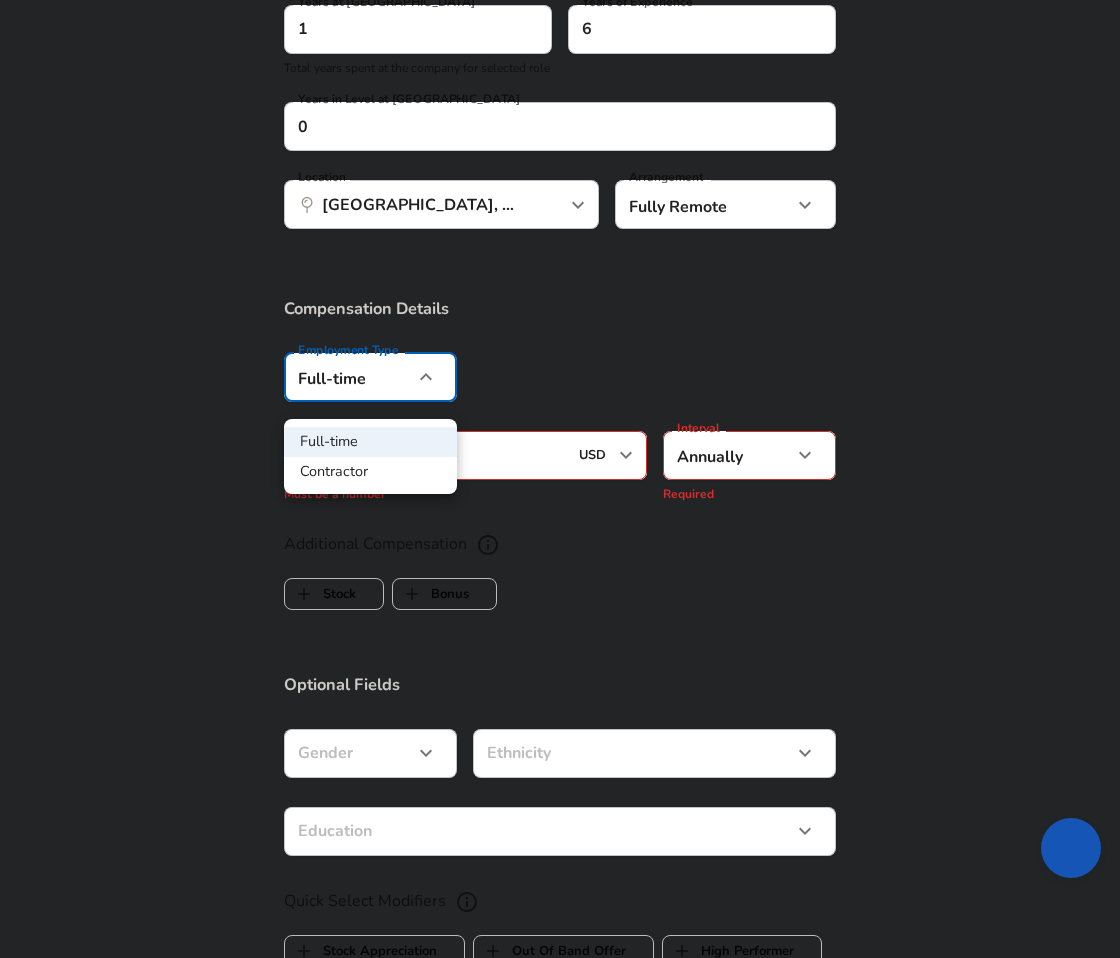 click at bounding box center [560, 479] 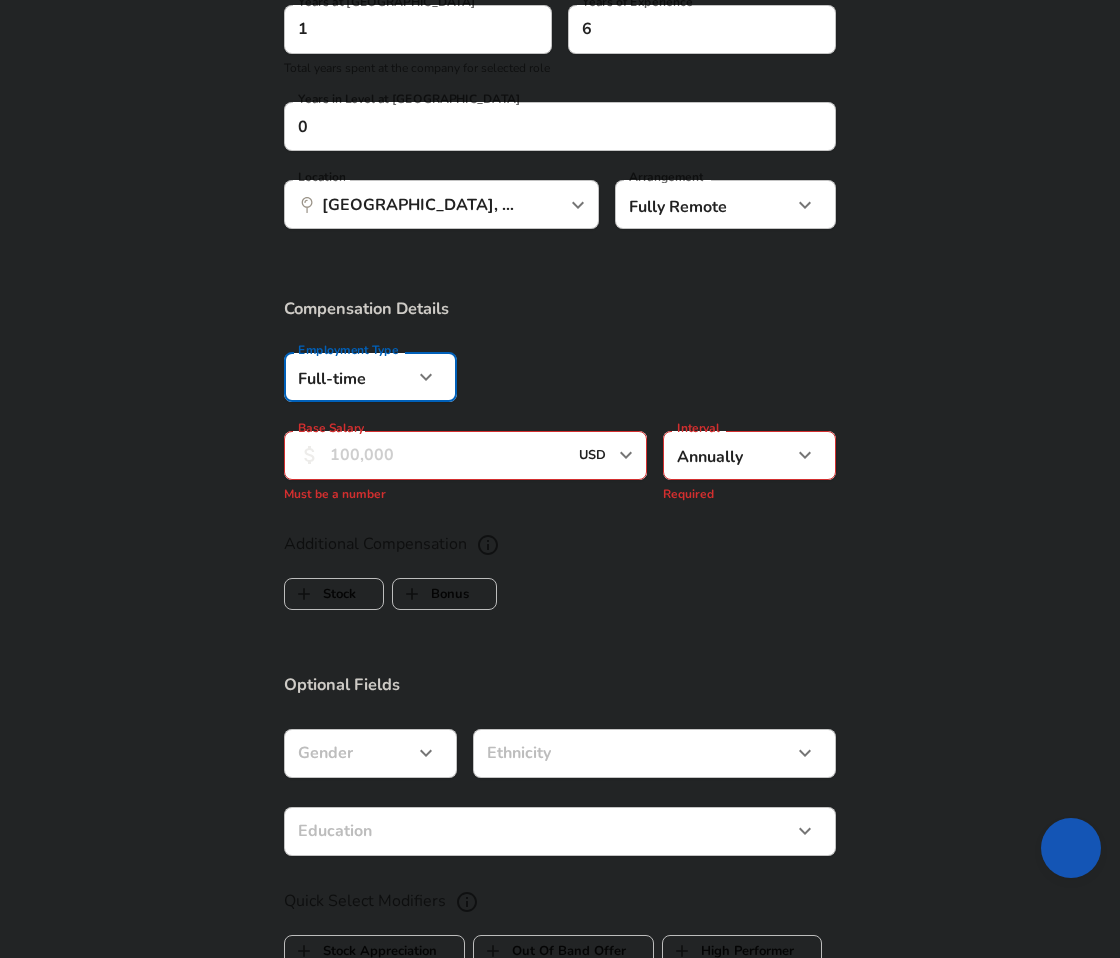 click on "Restart Add Your Salary Upload your offer letter   to verify your submission Enhance Privacy and Anonymity Yes Automatically hides specific fields until there are enough submissions to safely display the full details.   More Details Based on your submission and the data points that we have already collected, we will automatically hide and anonymize specific fields if there aren't enough data points to remain sufficiently anonymous. Company & Title Information   Enter the company you received your offer from Company Tenstorrent Company   Select the title that closest resembles your official title. This should be similar to the title that was present on your offer letter. Title Sourcer Title Job Family Recruiter Job Family Select Specialization Sourcing Sourcing Select Specialization   Your level on the career ladder. e.g. L3 or Senior Product Manager or Principal Engineer or Distinguished Engineer Level 3 Level Work Experience and Location These compensation details are from the perspective of a: New Offer Yes" at bounding box center [560, -555] 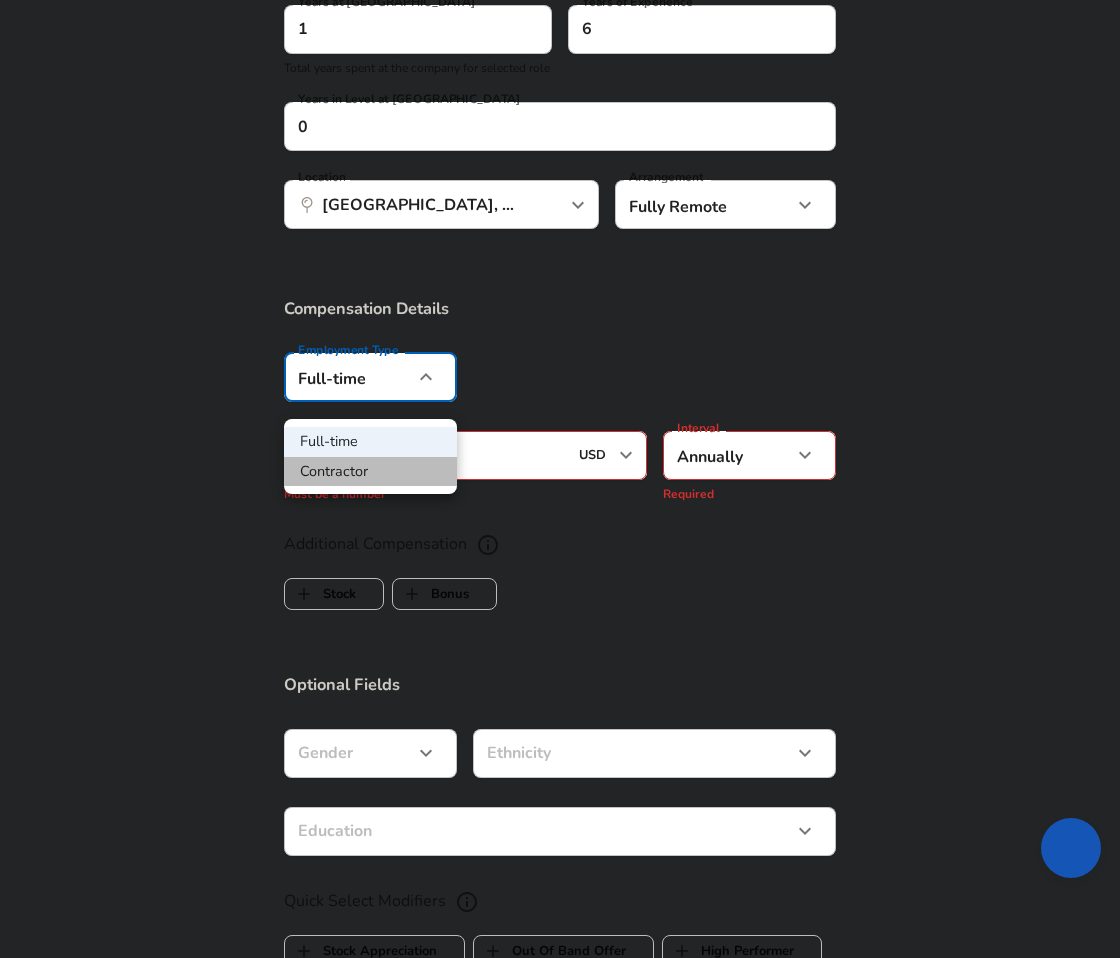 click on "Contractor" at bounding box center (370, 472) 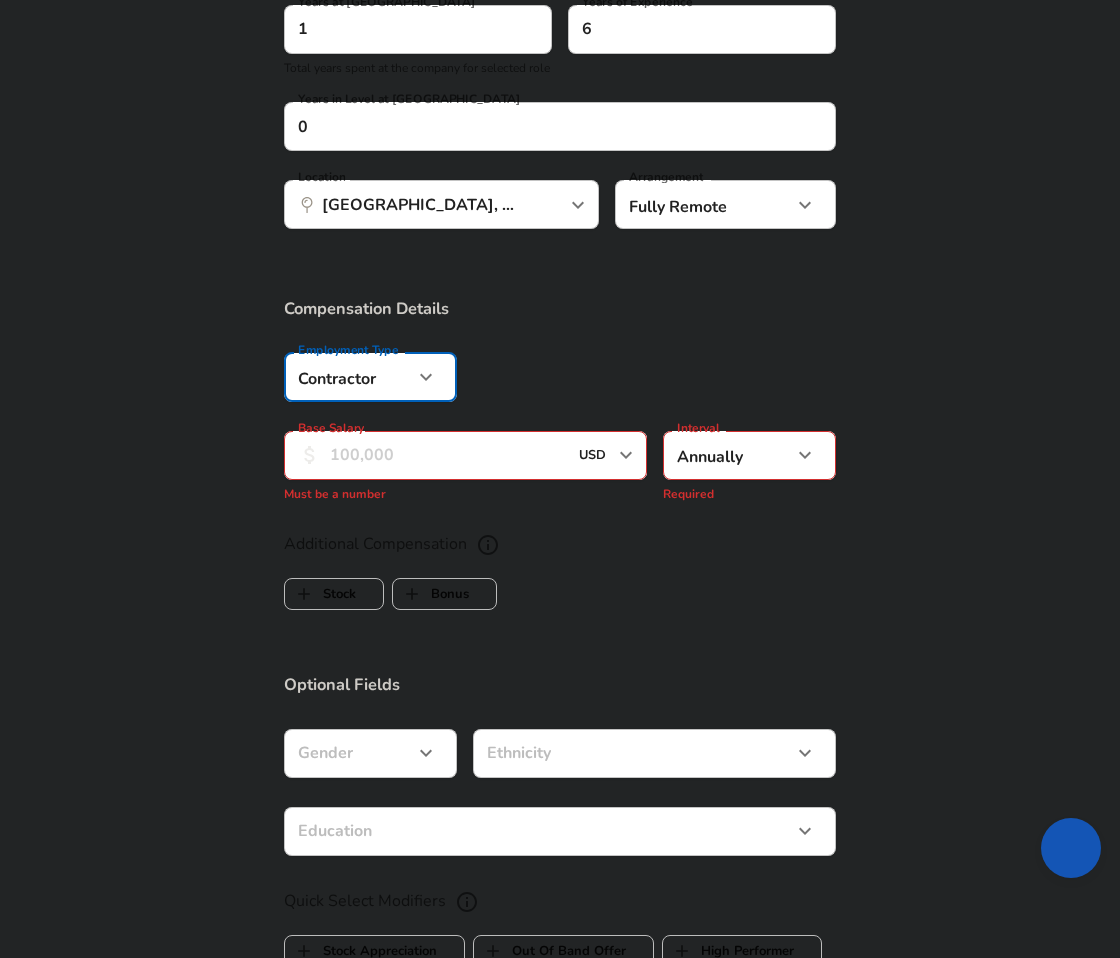 click on "USD" at bounding box center [593, 455] 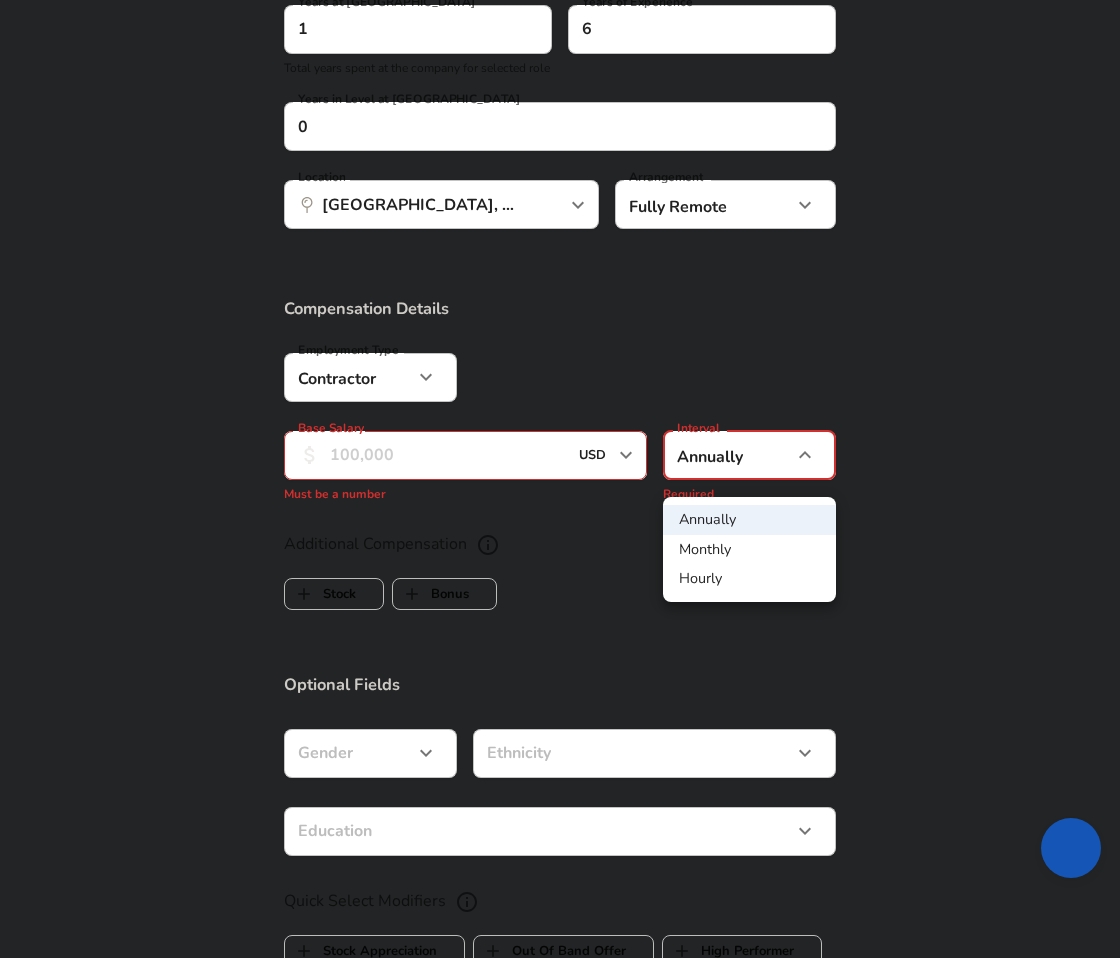 click on "Restart Add Your Salary Upload your offer letter   to verify your submission Enhance Privacy and Anonymity Yes Automatically hides specific fields until there are enough submissions to safely display the full details.   More Details Based on your submission and the data points that we have already collected, we will automatically hide and anonymize specific fields if there aren't enough data points to remain sufficiently anonymous. Company & Title Information   Enter the company you received your offer from Company Tenstorrent Company   Select the title that closest resembles your official title. This should be similar to the title that was present on your offer letter. Title Sourcer Title Job Family Recruiter Job Family Select Specialization Sourcing Sourcing Select Specialization   Your level on the career ladder. e.g. L3 or Senior Product Manager or Principal Engineer or Distinguished Engineer Level 3 Level Work Experience and Location These compensation details are from the perspective of a: New Offer Yes" at bounding box center (560, -555) 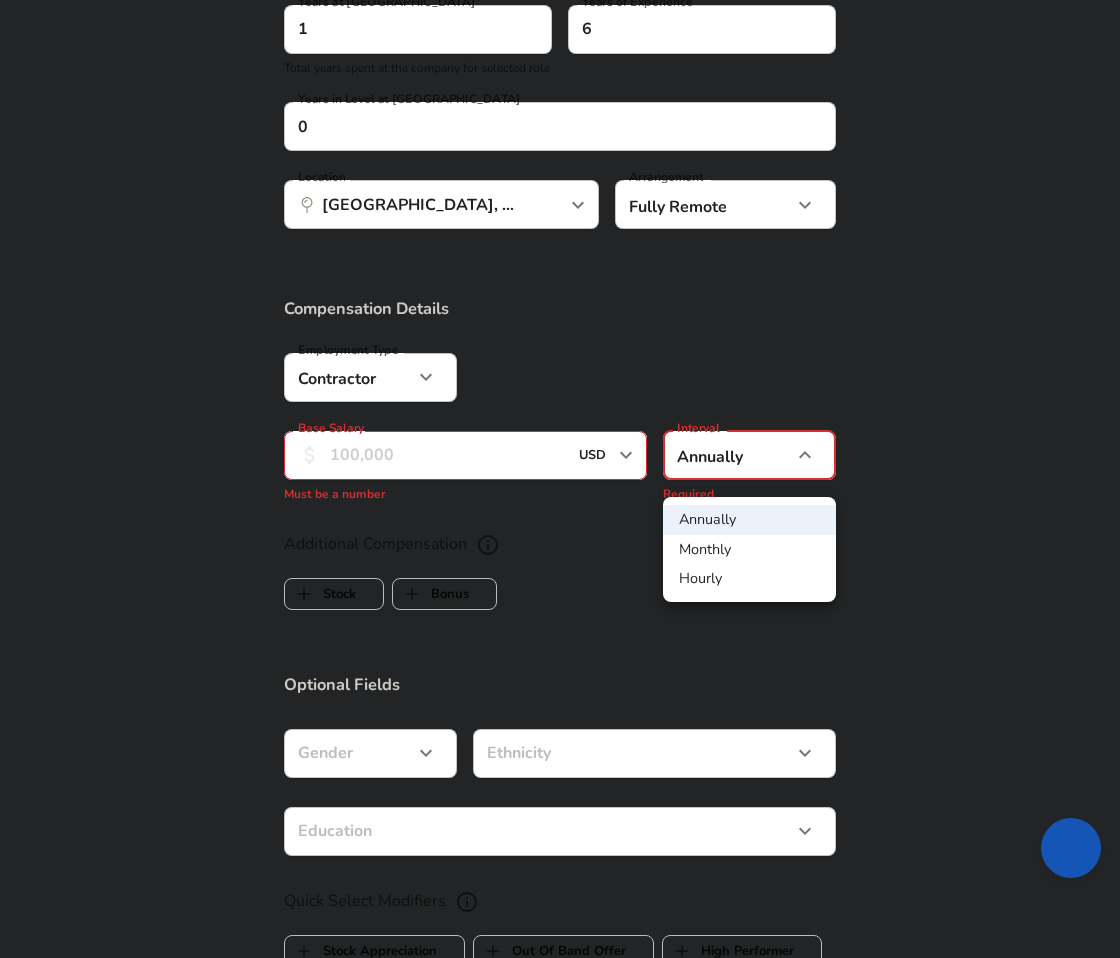 click on "Hourly" at bounding box center (749, 579) 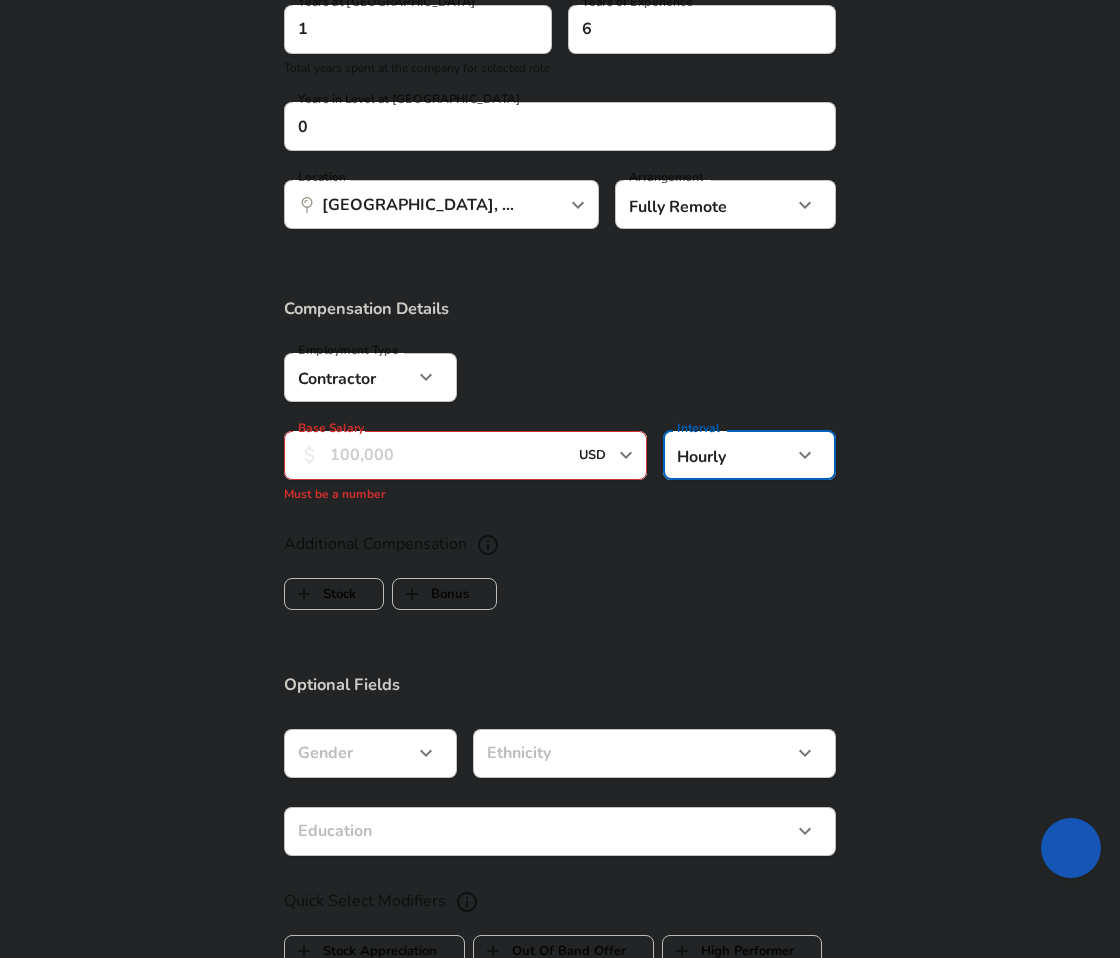 click on "Base Salary" at bounding box center [448, 455] 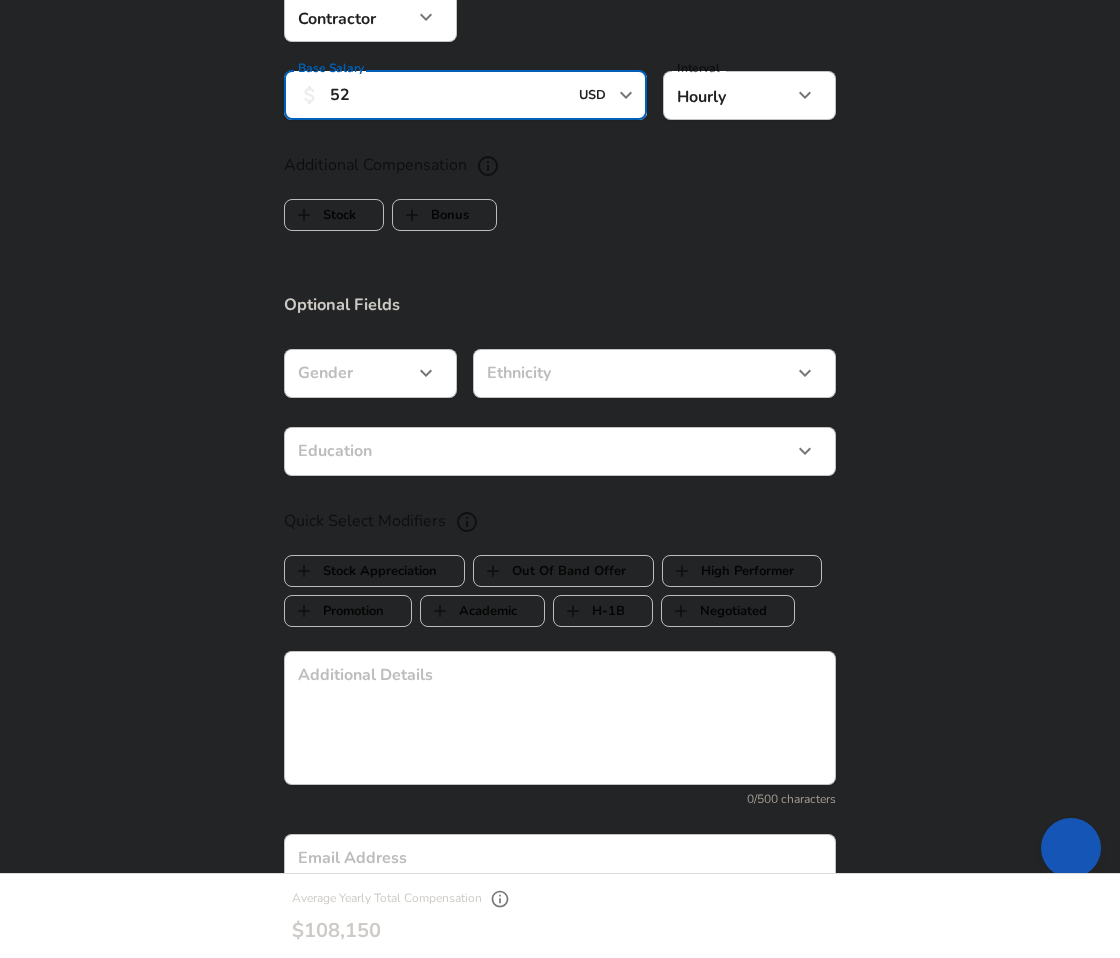 scroll, scrollTop: 1420, scrollLeft: 0, axis: vertical 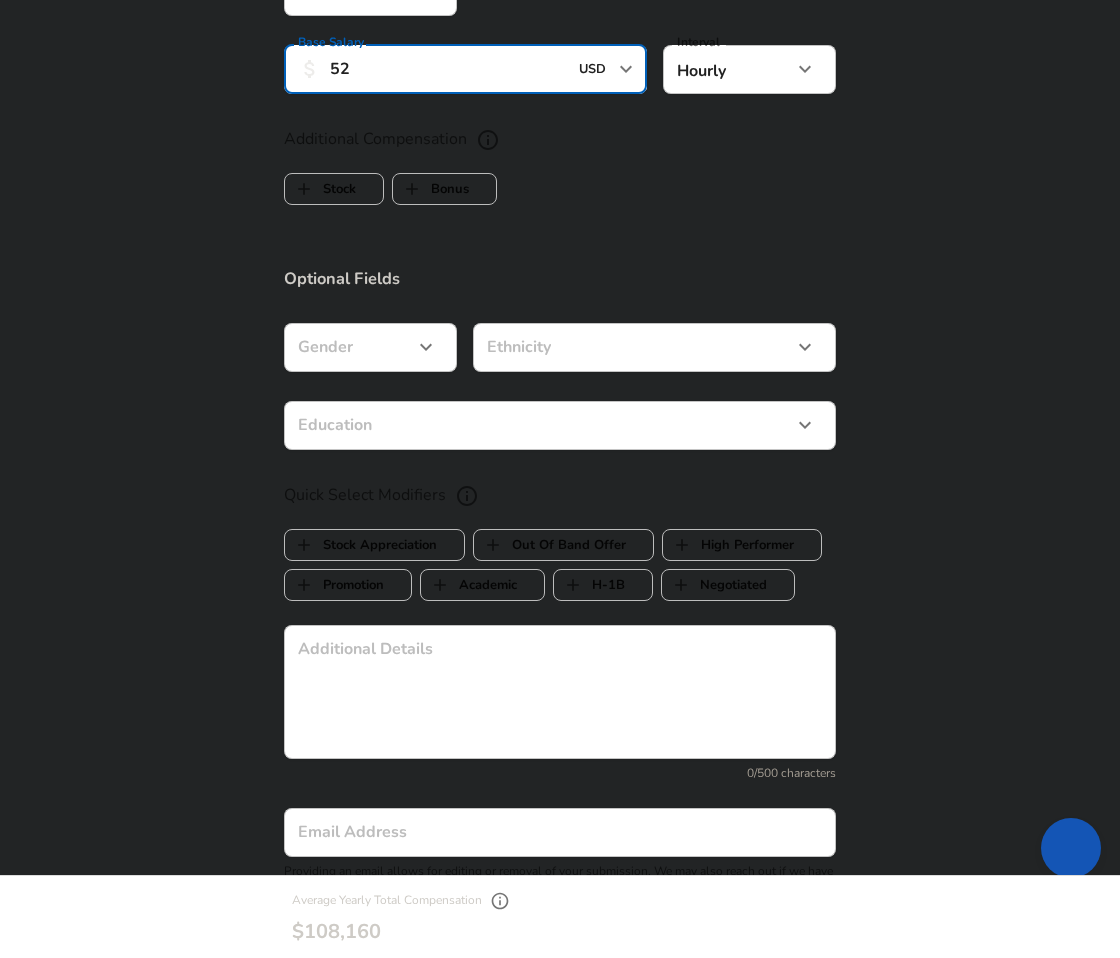 type on "52" 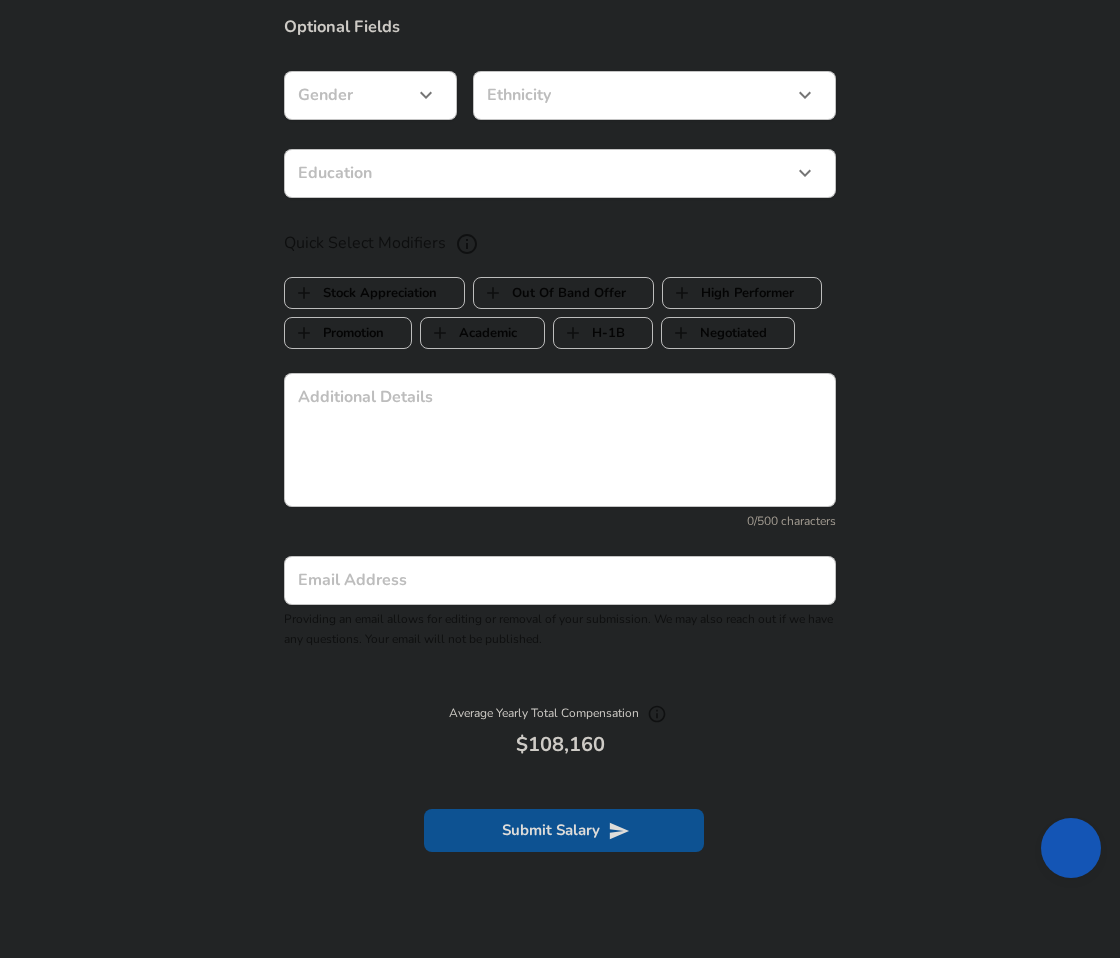 scroll, scrollTop: 1702, scrollLeft: 0, axis: vertical 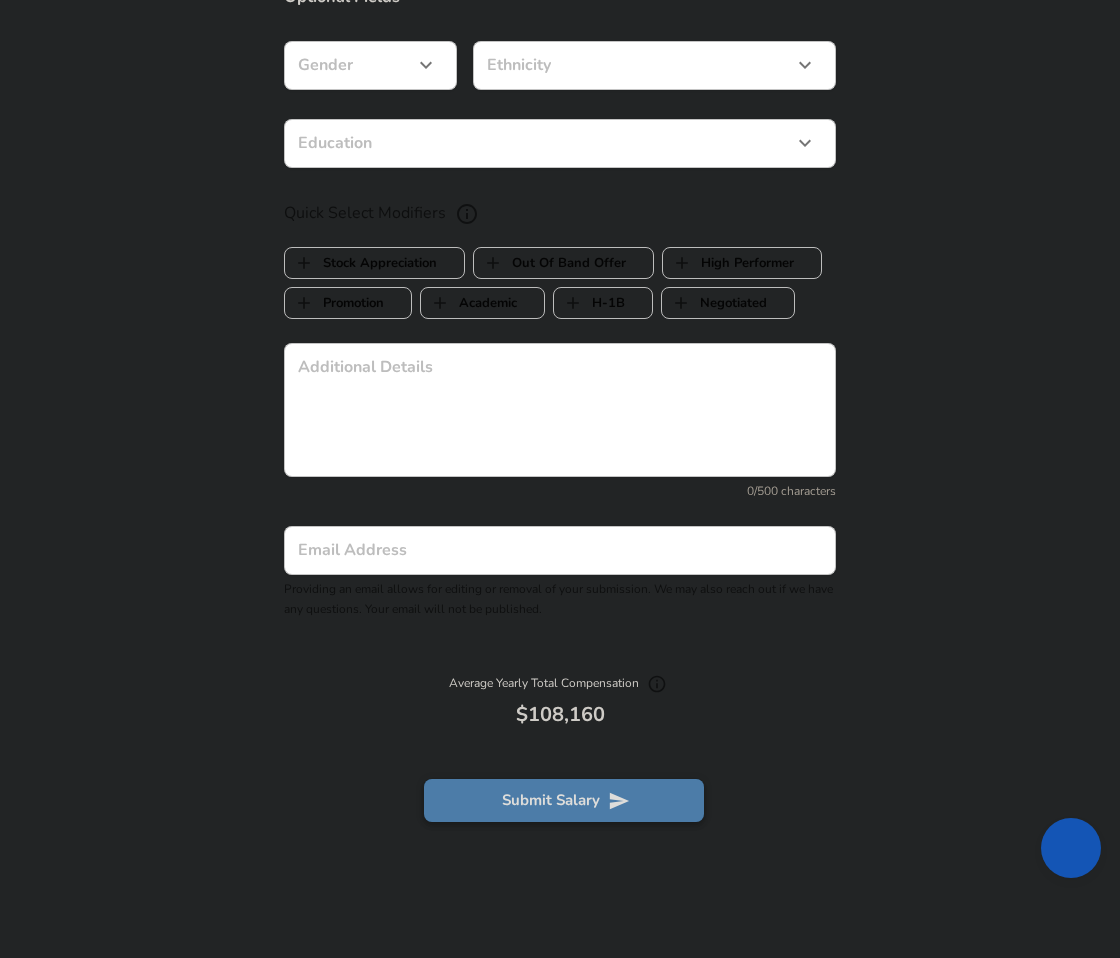 click on "Submit Salary" at bounding box center (564, 800) 